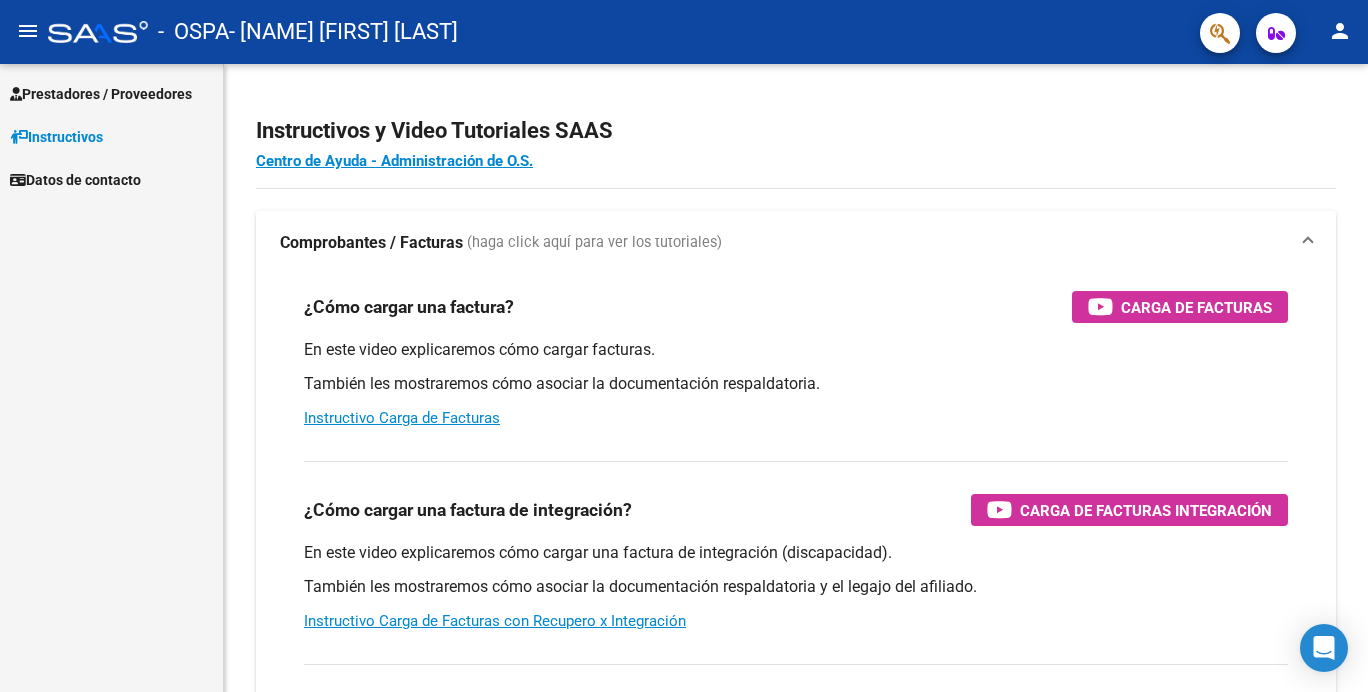 scroll, scrollTop: 0, scrollLeft: 0, axis: both 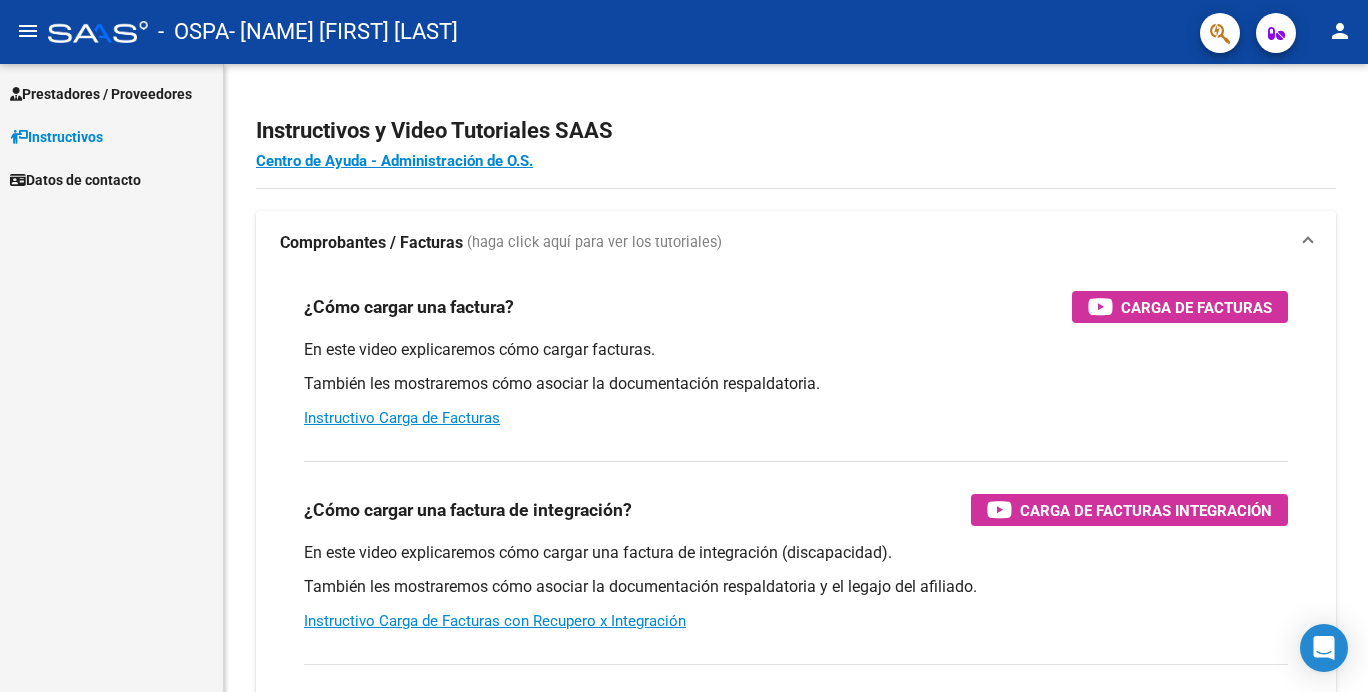 click on "Prestadores / Proveedores" at bounding box center [101, 94] 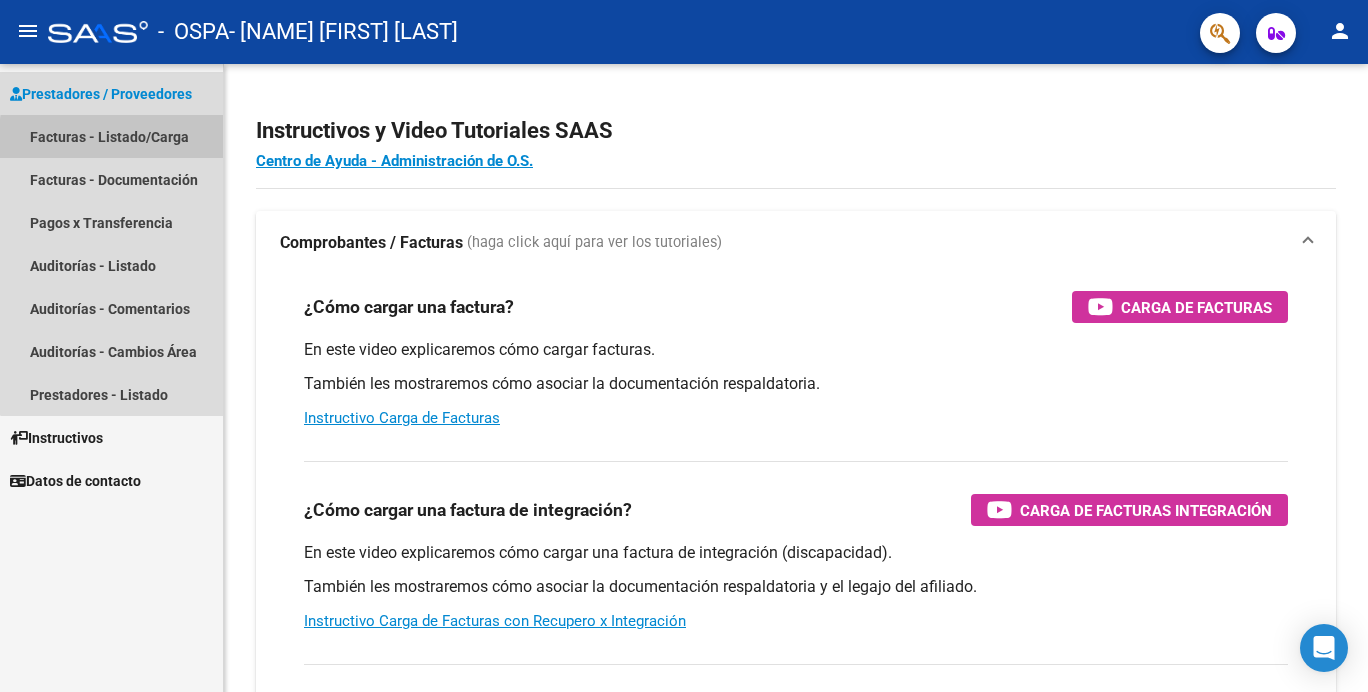 click on "Facturas - Listado/Carga" at bounding box center [111, 136] 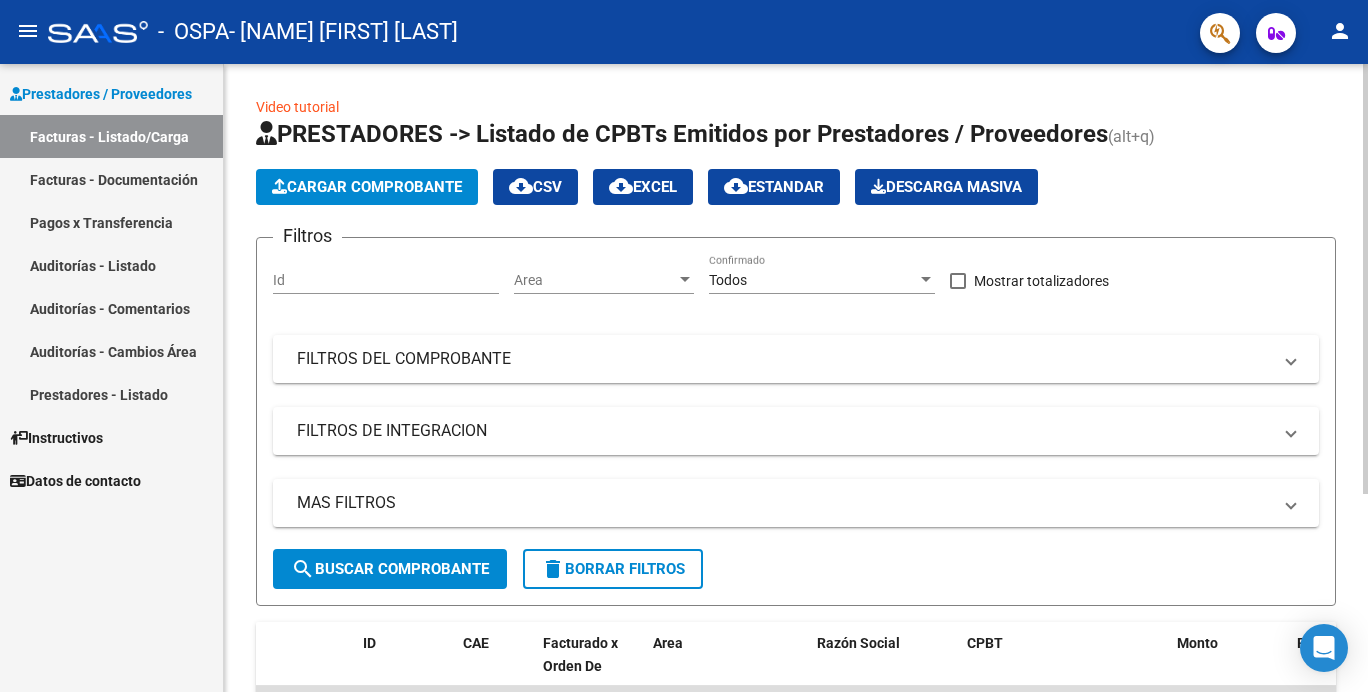 click on "Cargar Comprobante" 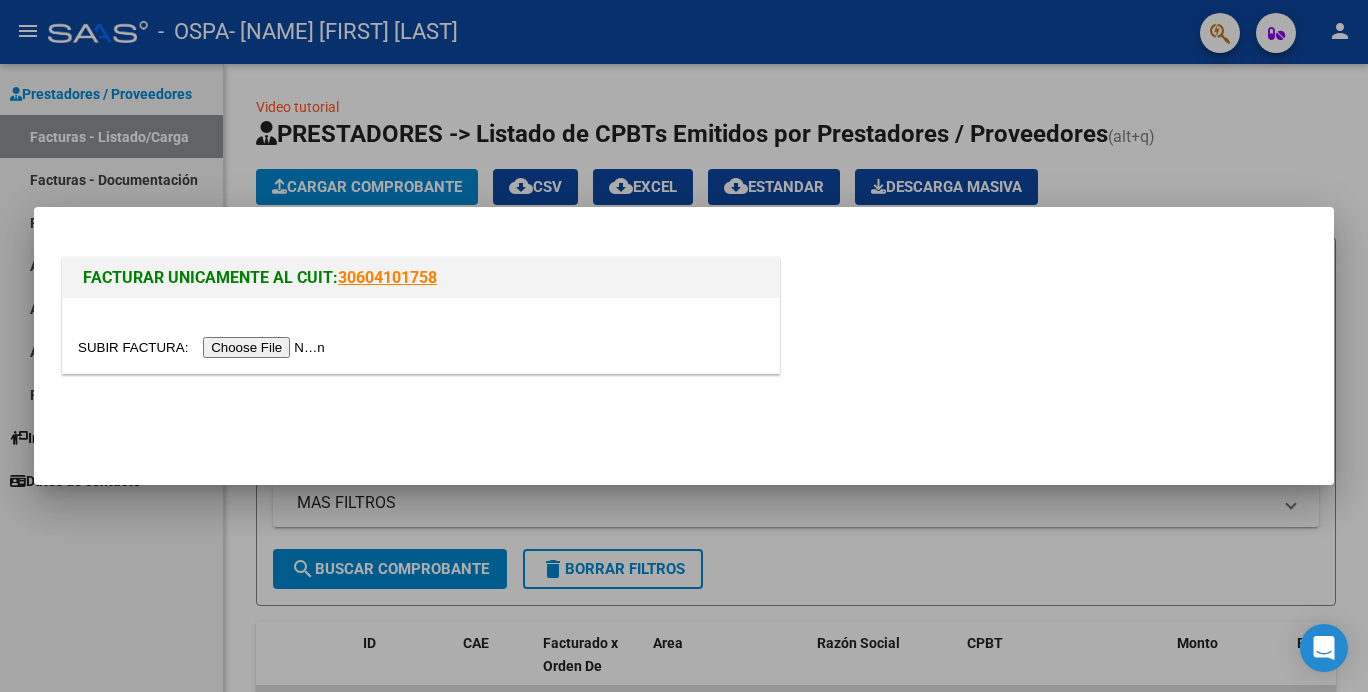 click at bounding box center (204, 347) 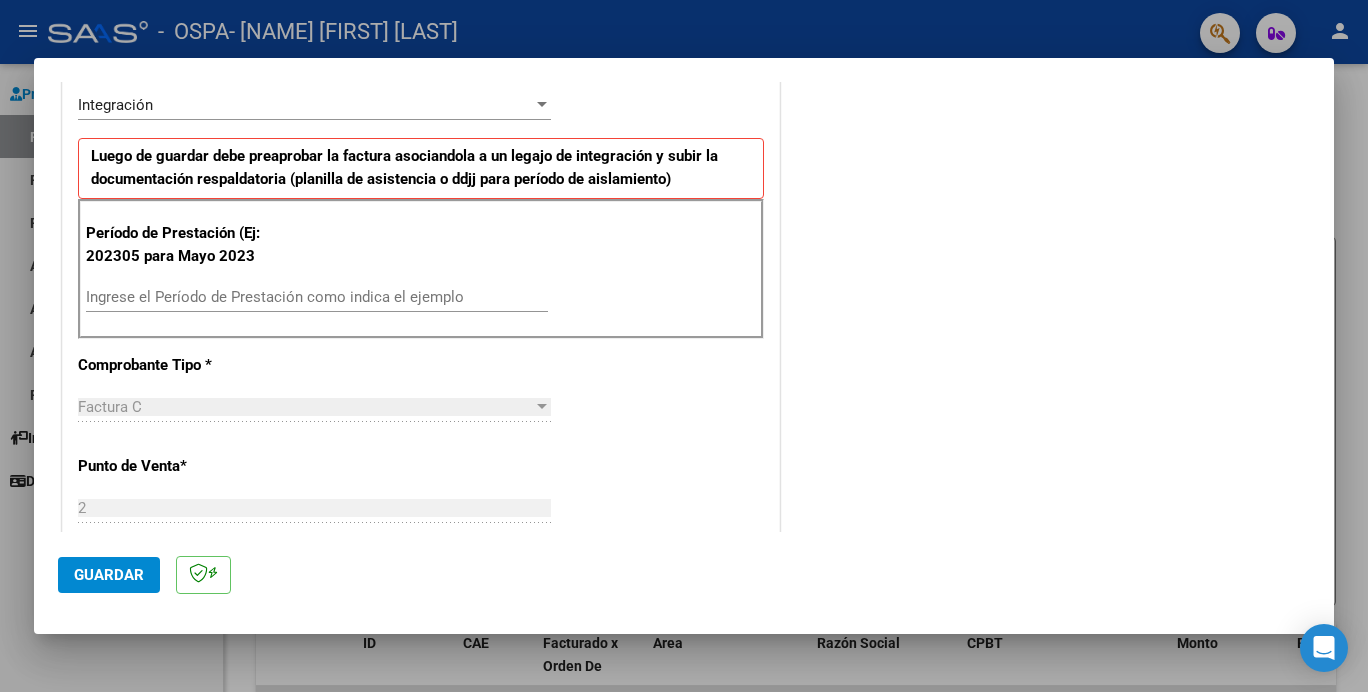 scroll, scrollTop: 463, scrollLeft: 0, axis: vertical 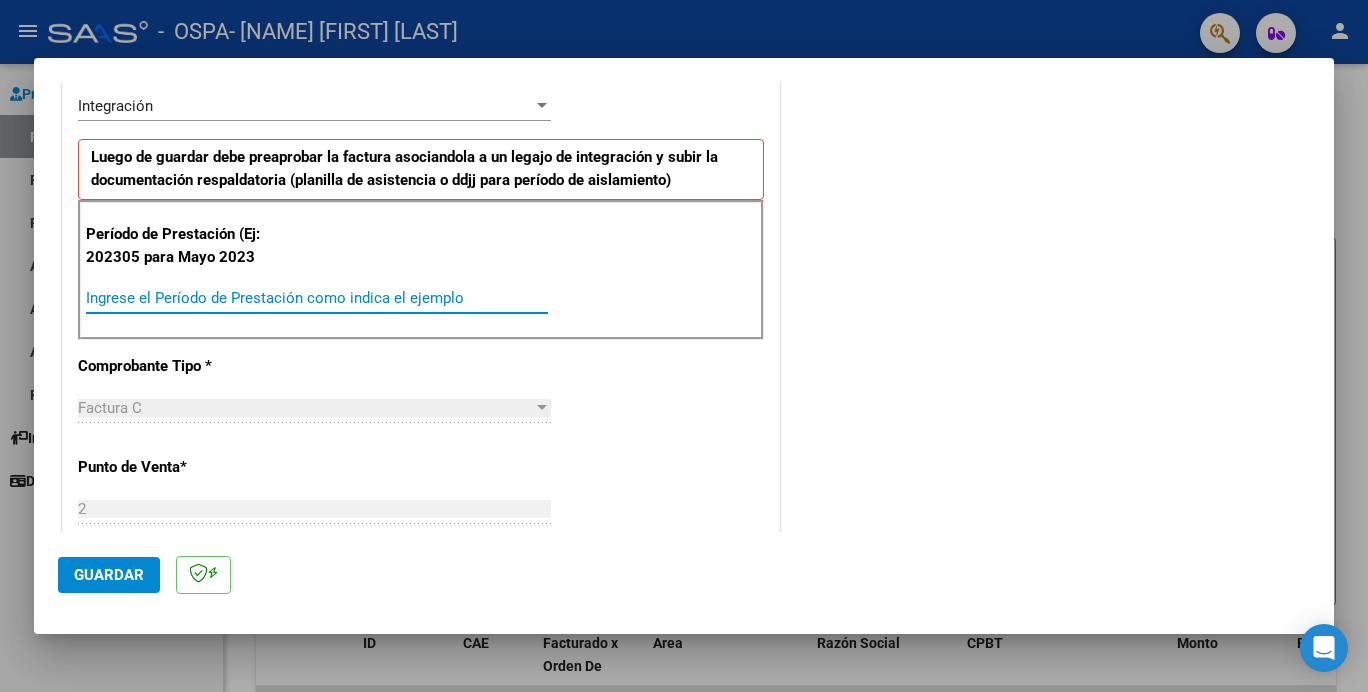 click on "Ingrese el Período de Prestación como indica el ejemplo" at bounding box center [317, 298] 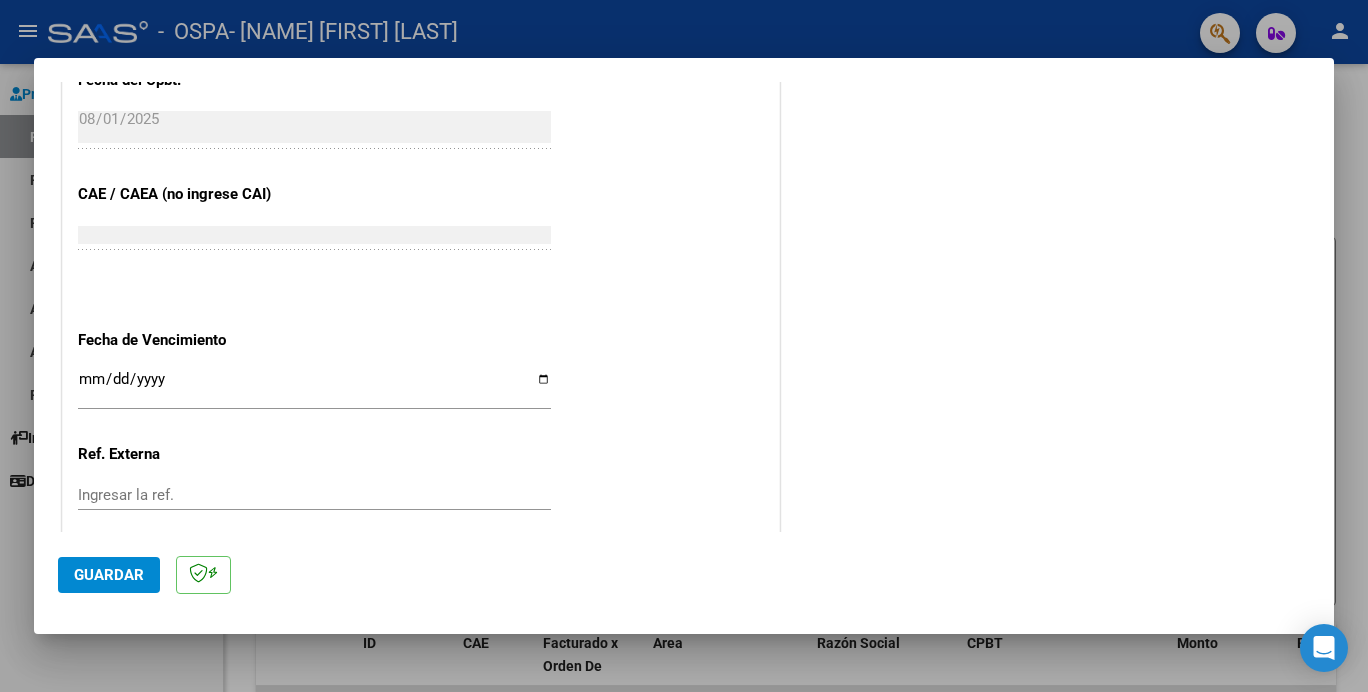 scroll, scrollTop: 1272, scrollLeft: 0, axis: vertical 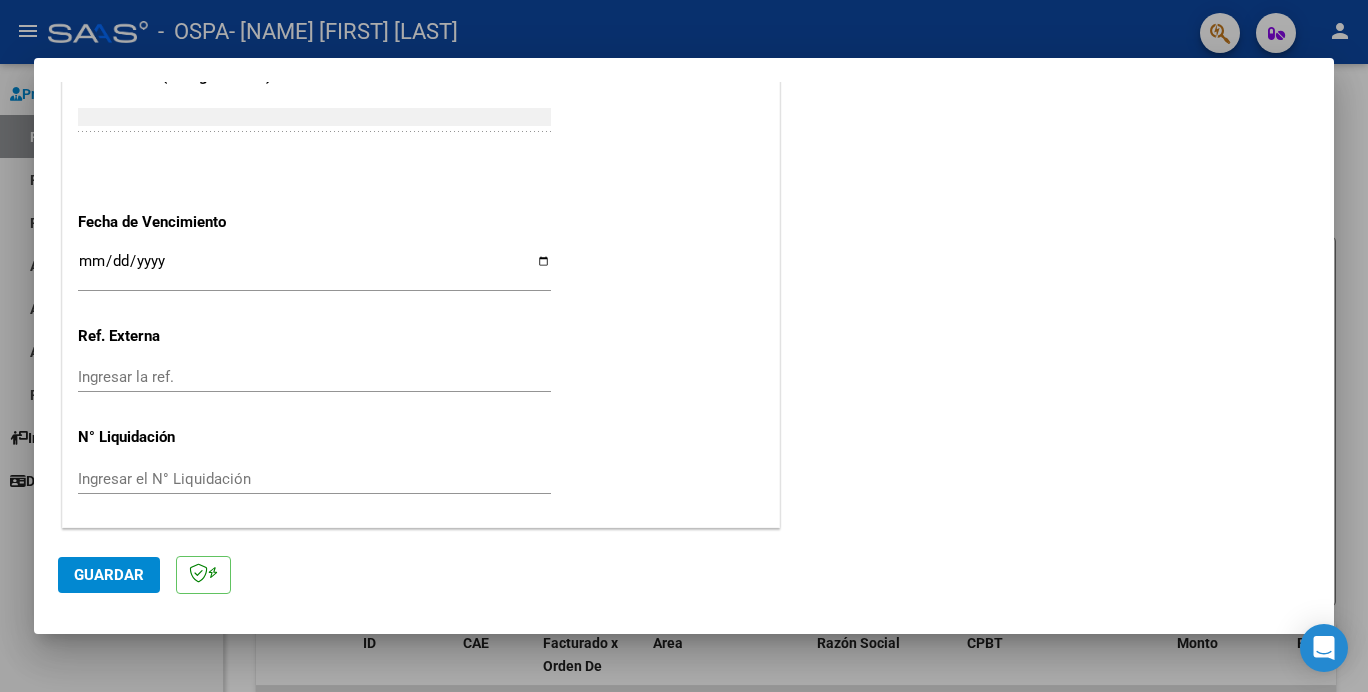 type on "202507" 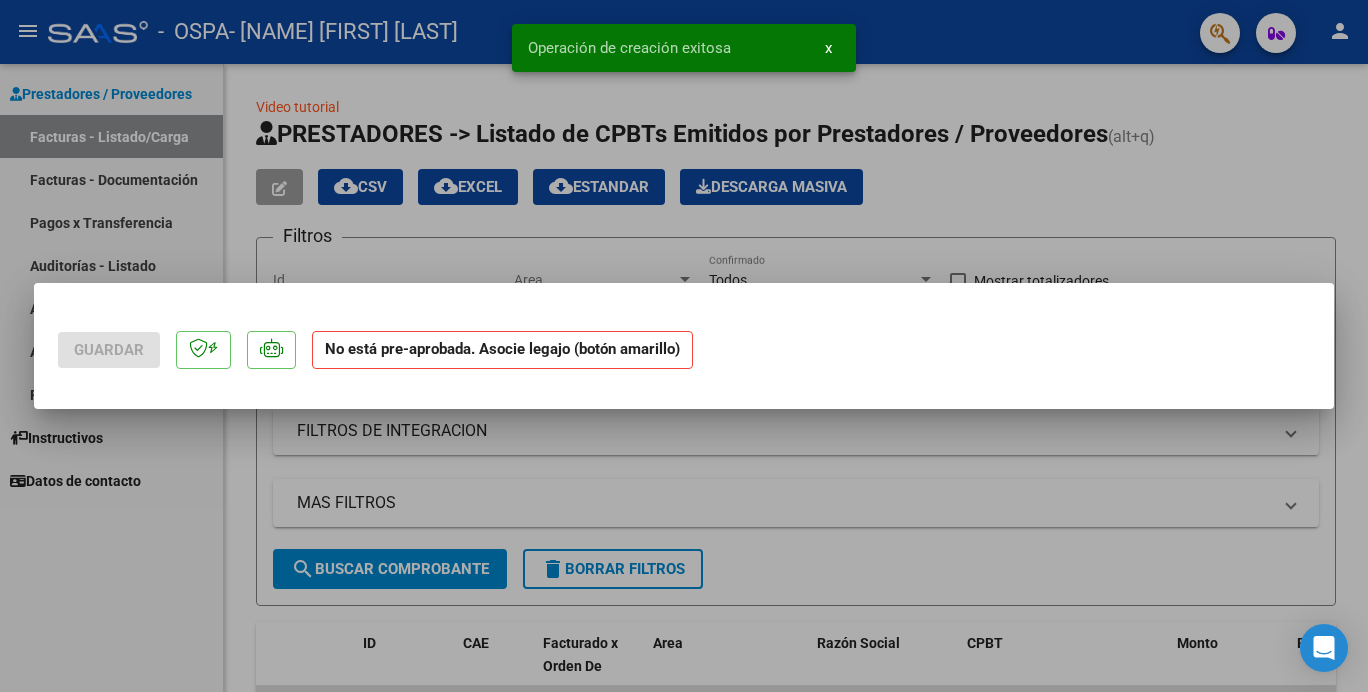 scroll, scrollTop: 0, scrollLeft: 0, axis: both 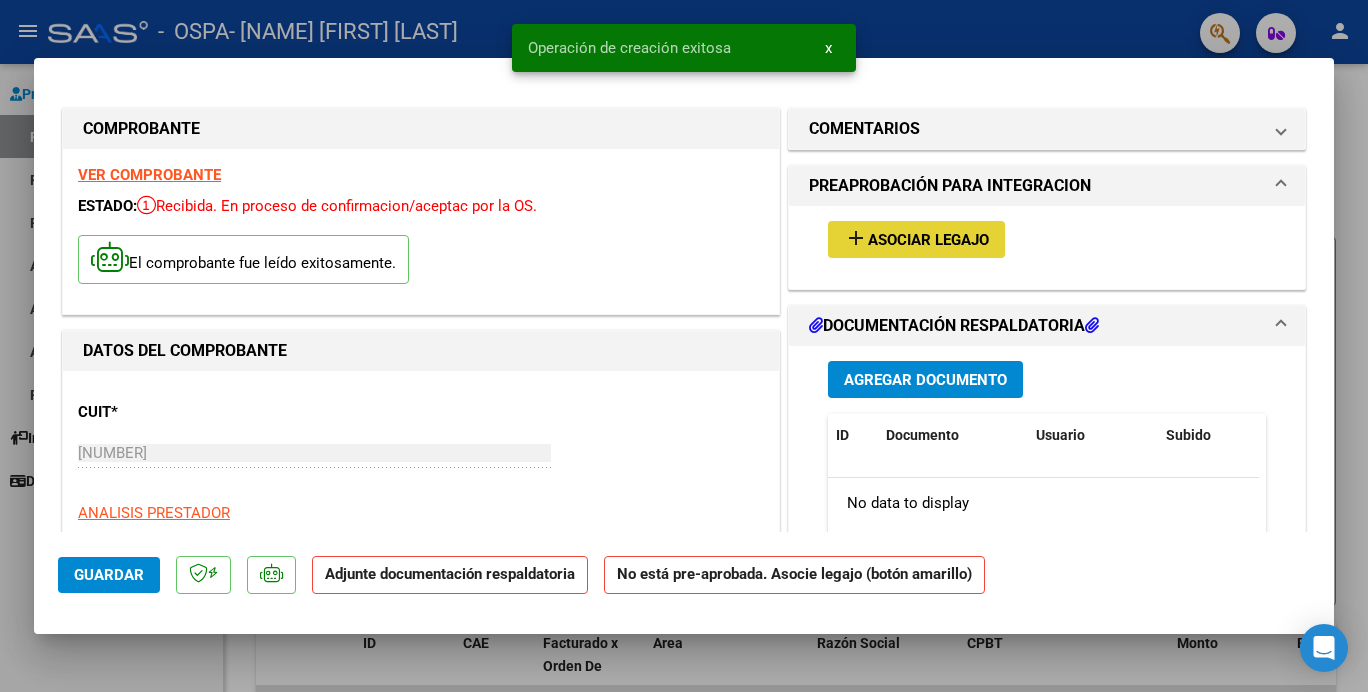 click on "add Asociar Legajo" at bounding box center [916, 239] 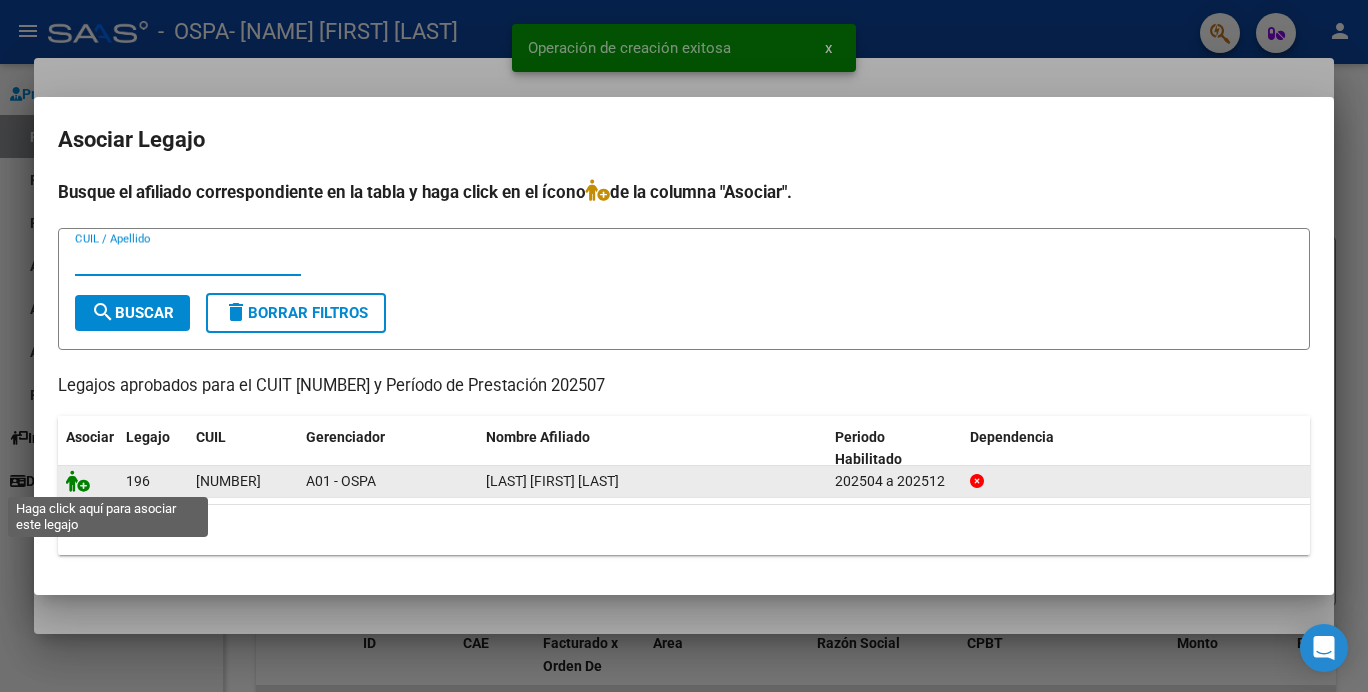 click 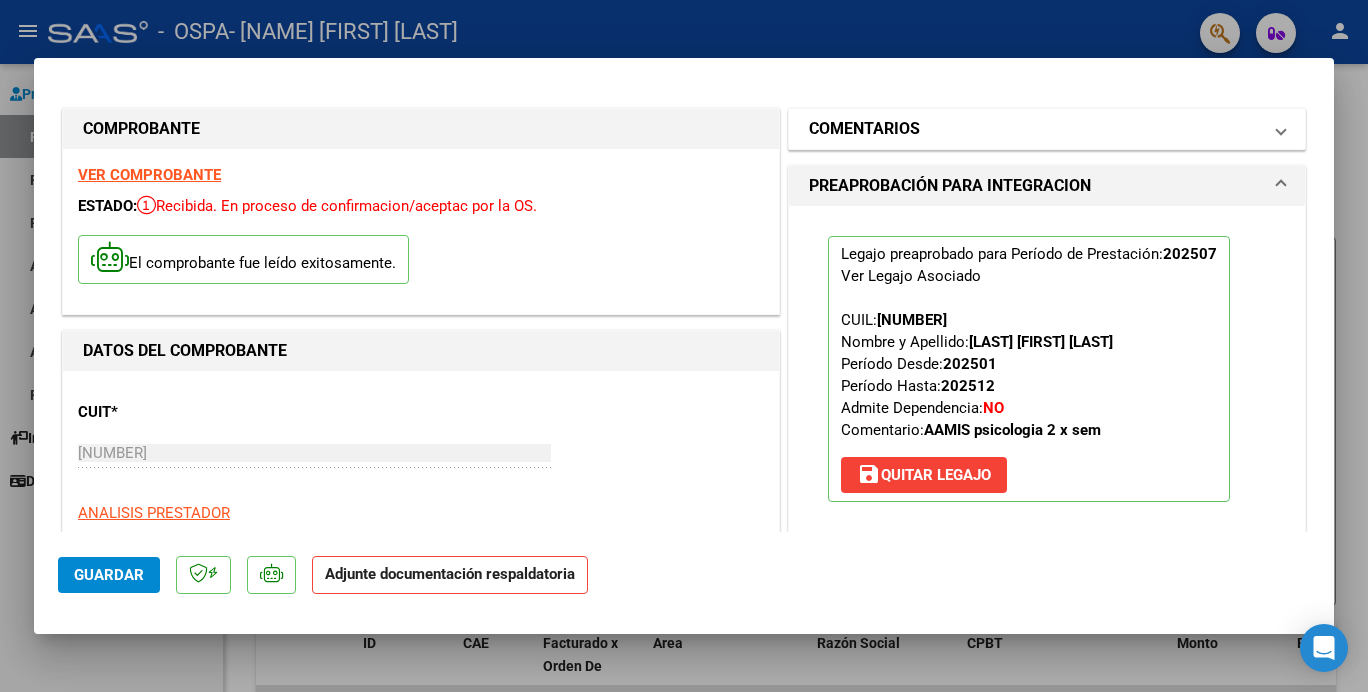 click on "COMENTARIOS" at bounding box center (1035, 129) 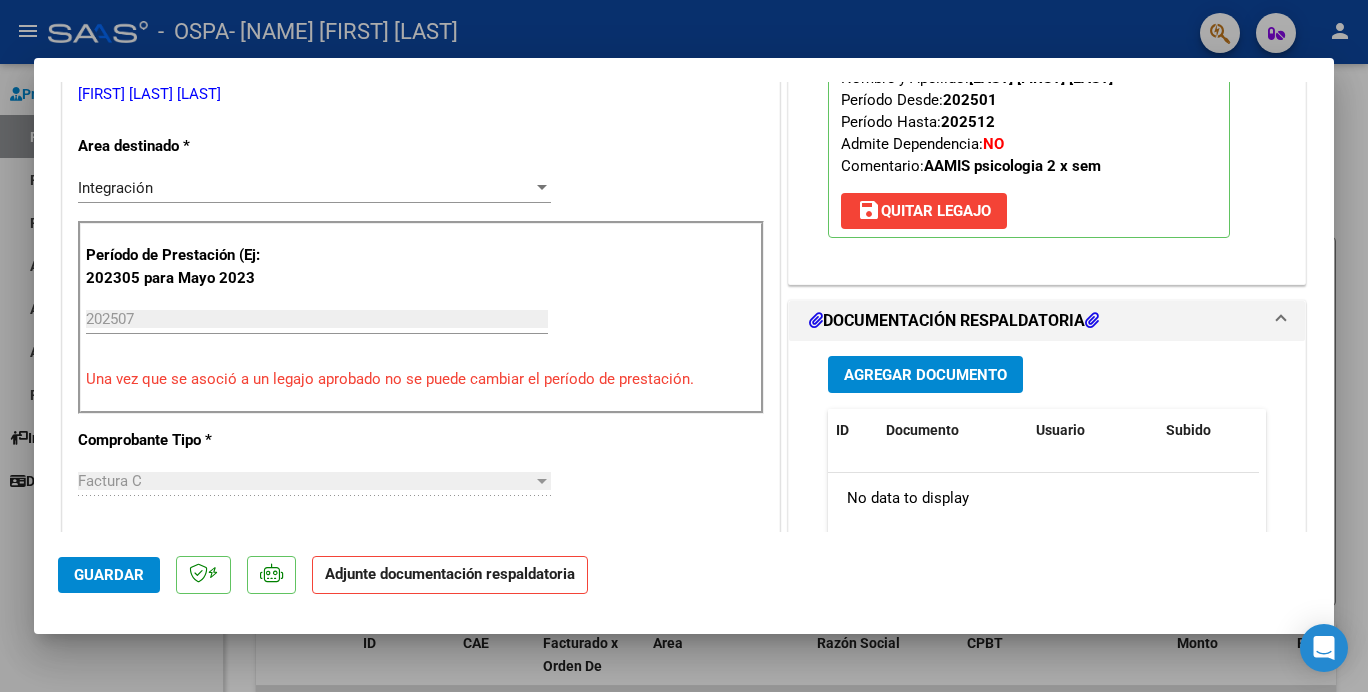 scroll, scrollTop: 502, scrollLeft: 0, axis: vertical 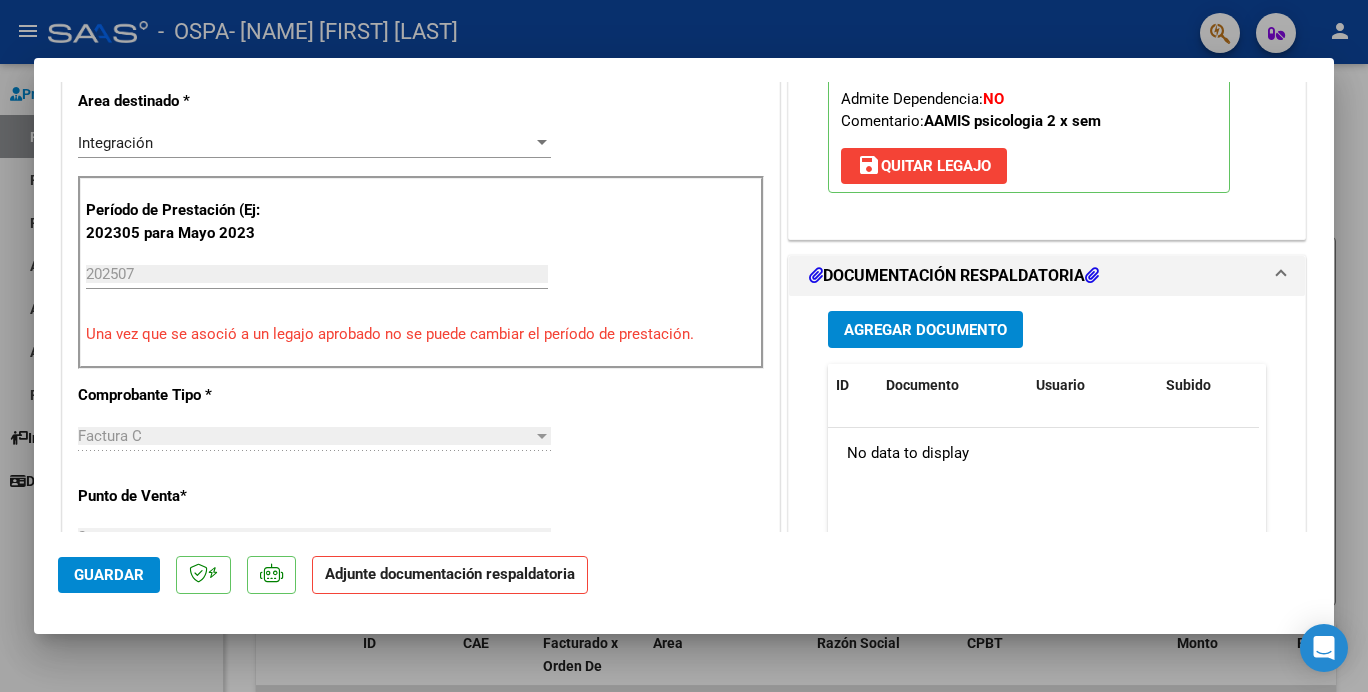 click on "Agregar Documento" at bounding box center [925, 330] 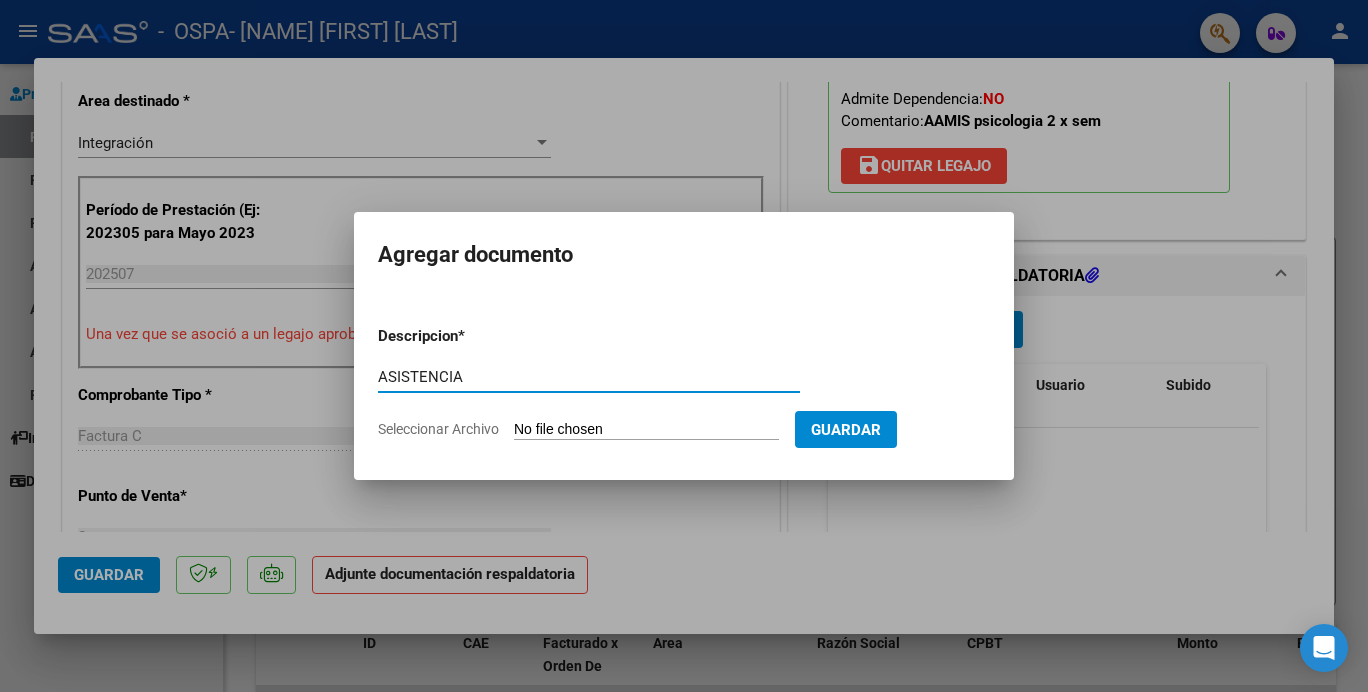 type on "ASISTENCIA" 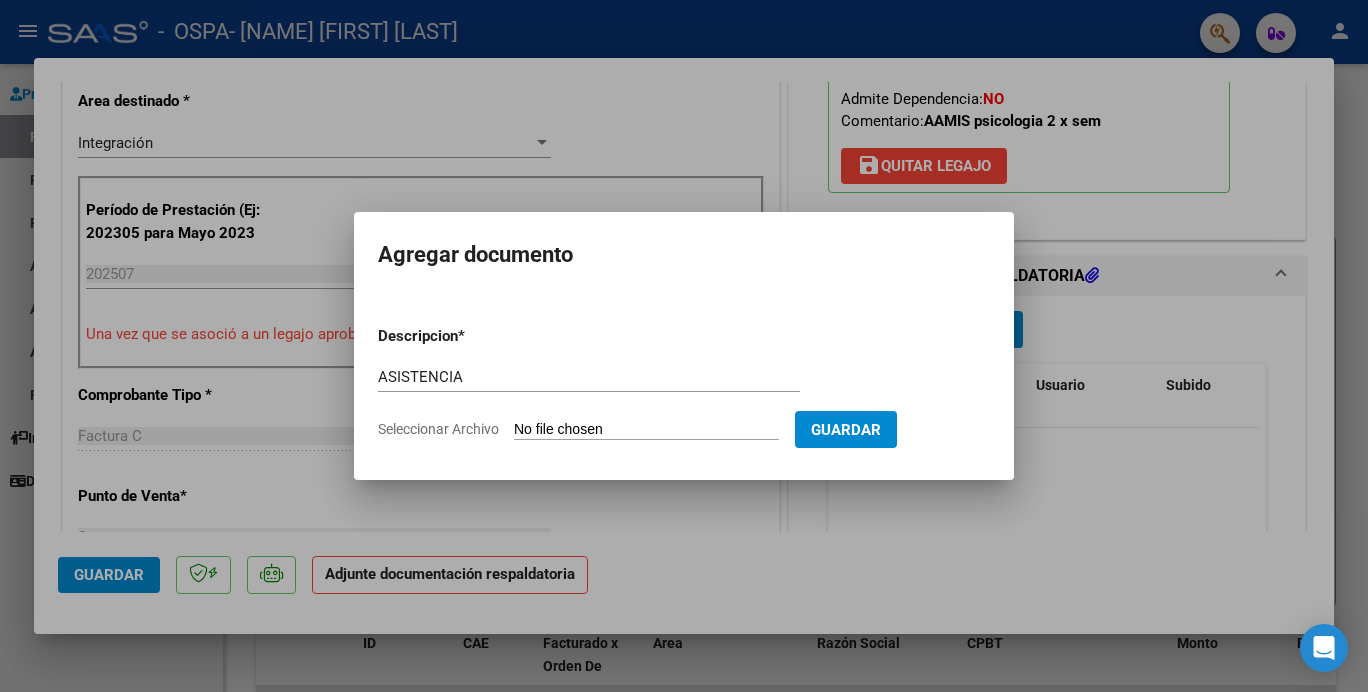 click on "Seleccionar Archivo" at bounding box center [646, 430] 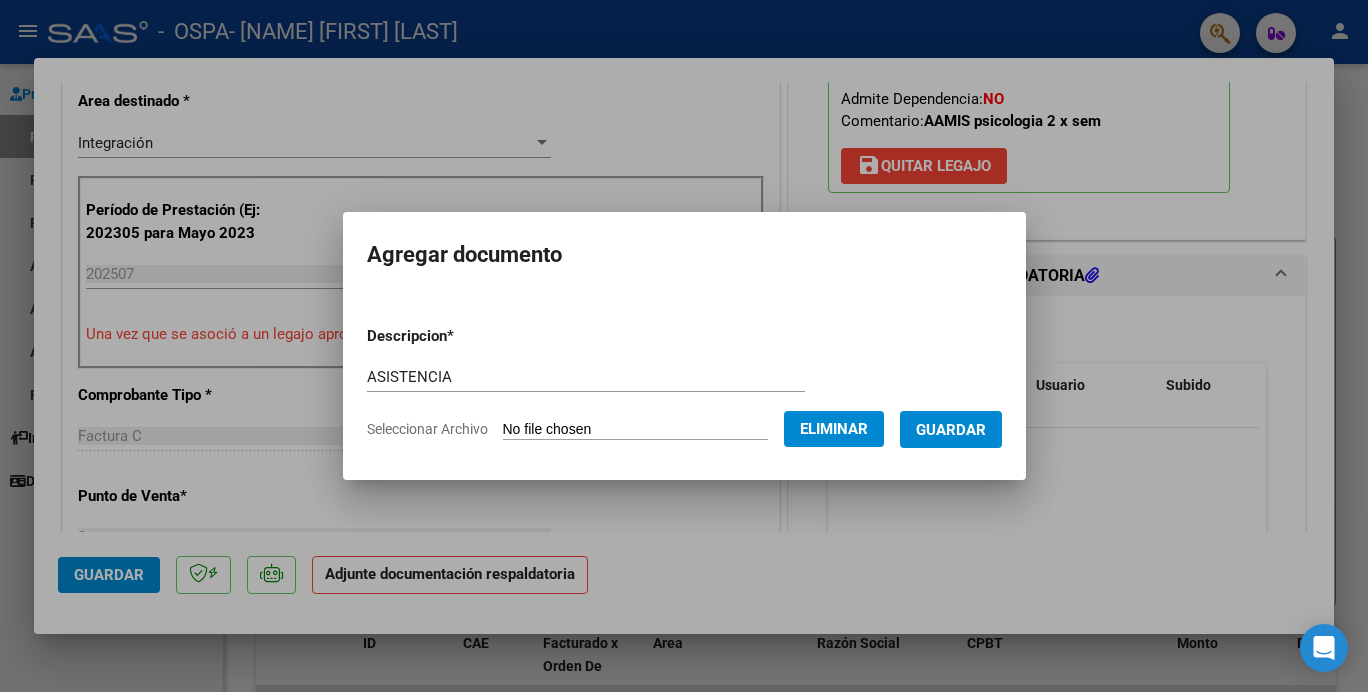 click on "Guardar" at bounding box center [951, 430] 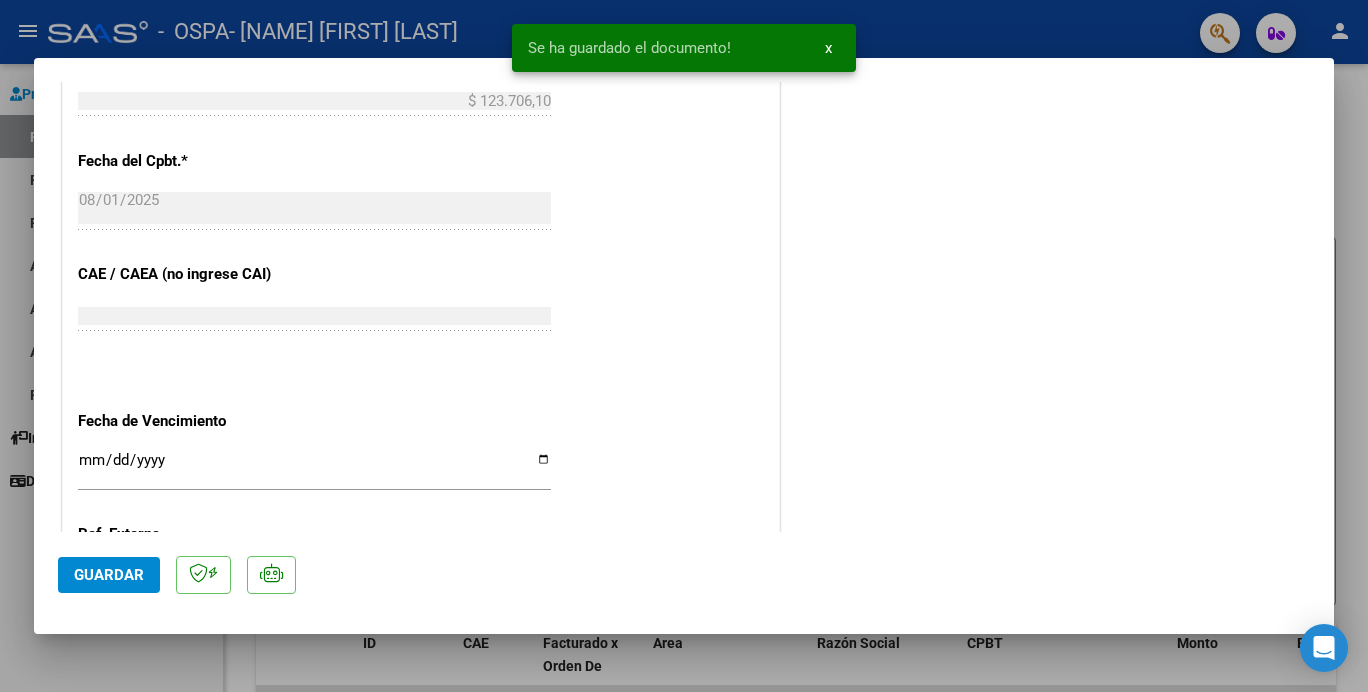 scroll, scrollTop: 1332, scrollLeft: 0, axis: vertical 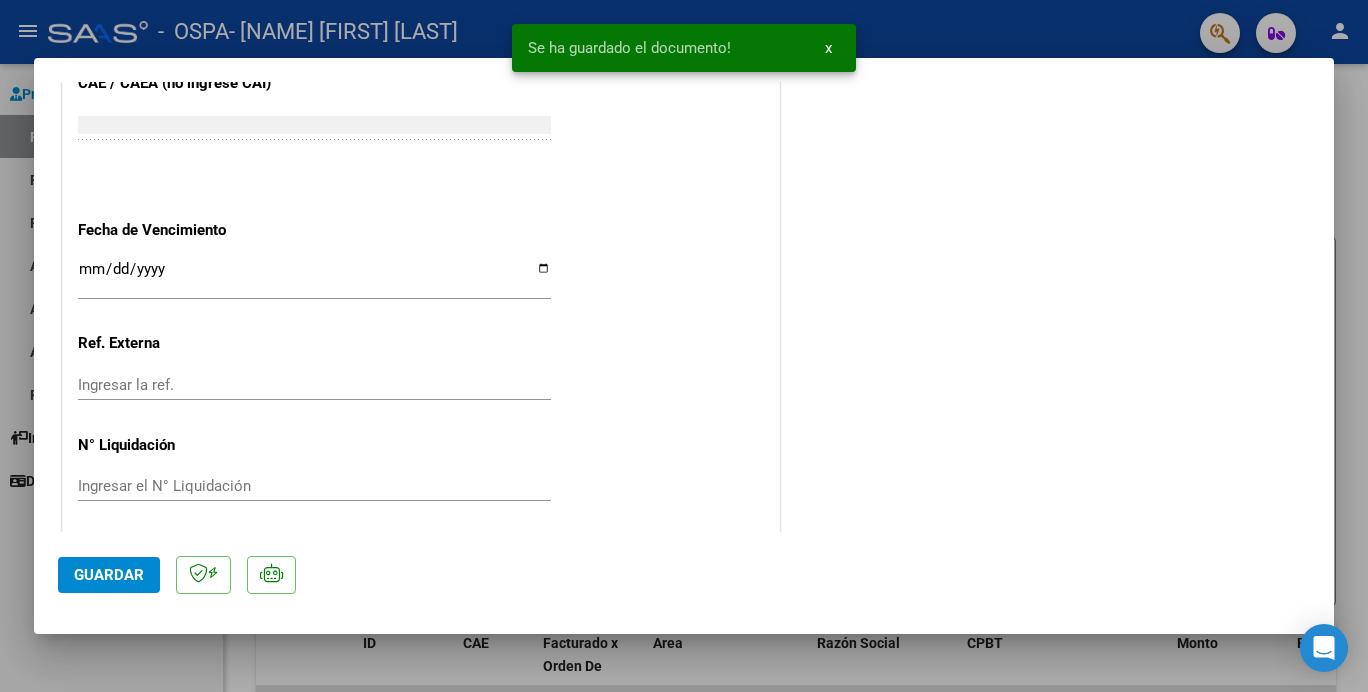 click on "Guardar" 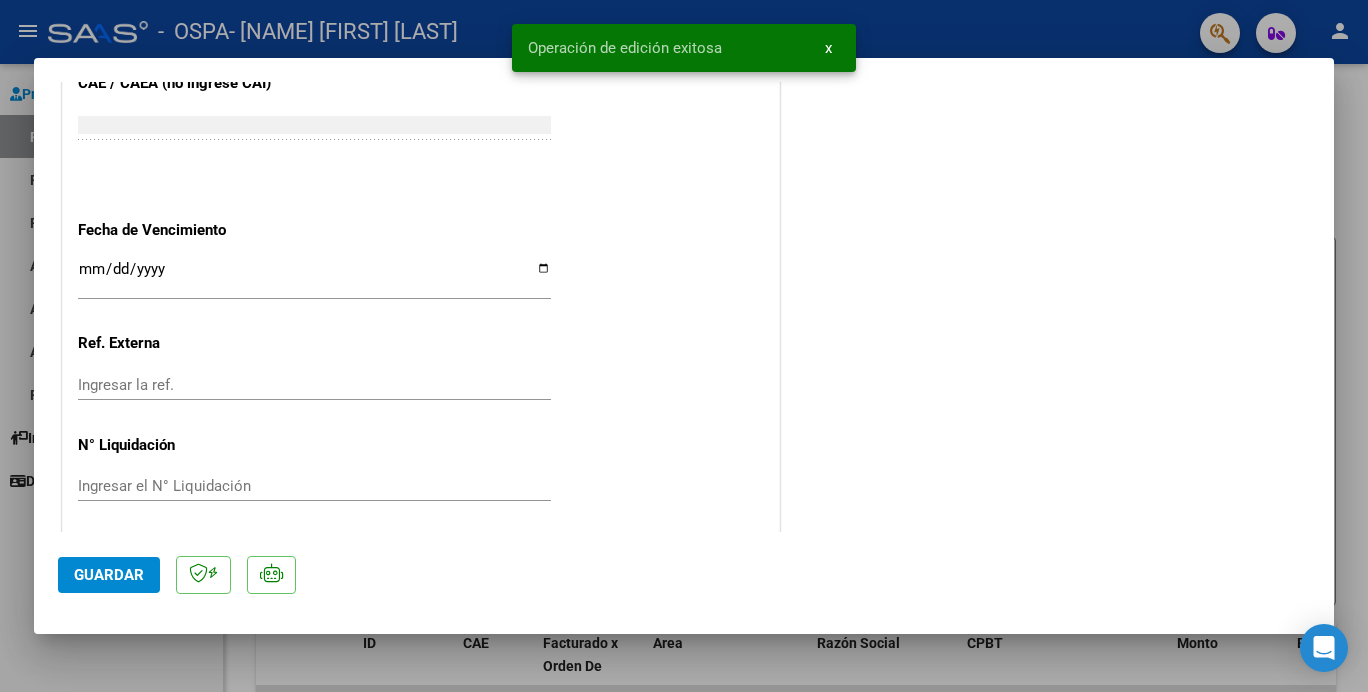 click at bounding box center (684, 346) 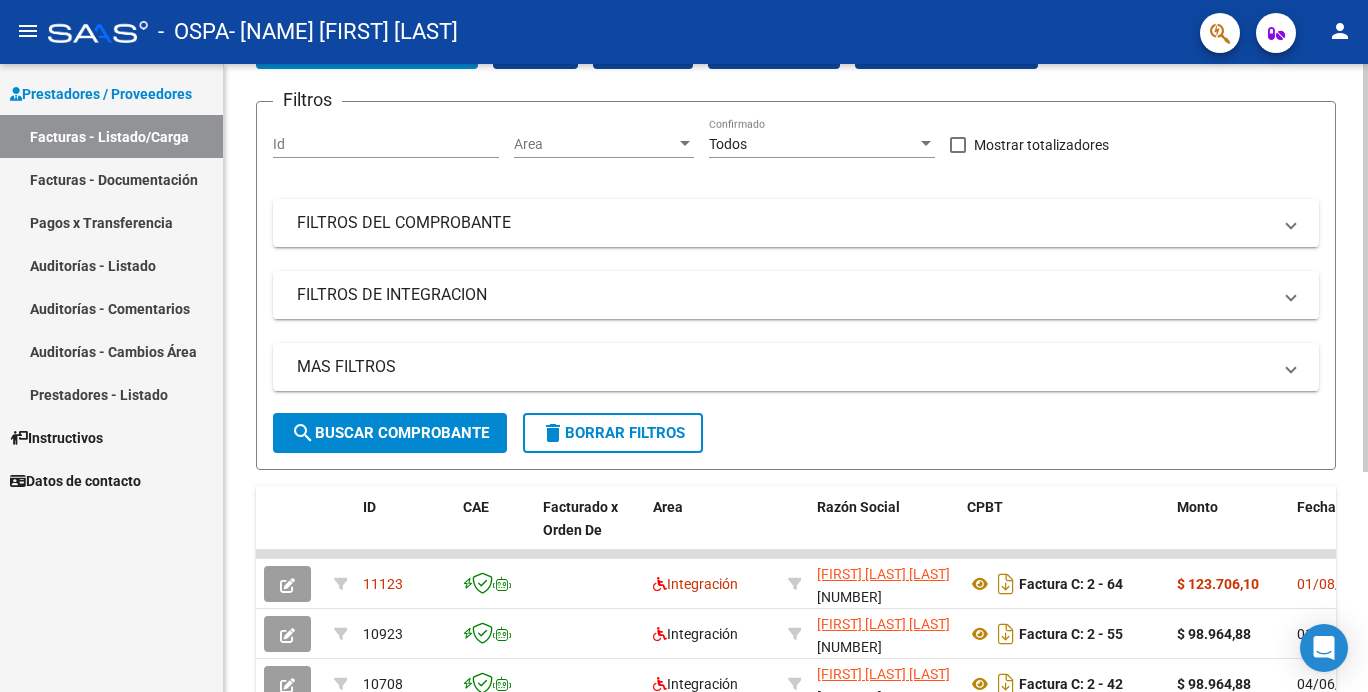 scroll, scrollTop: 0, scrollLeft: 0, axis: both 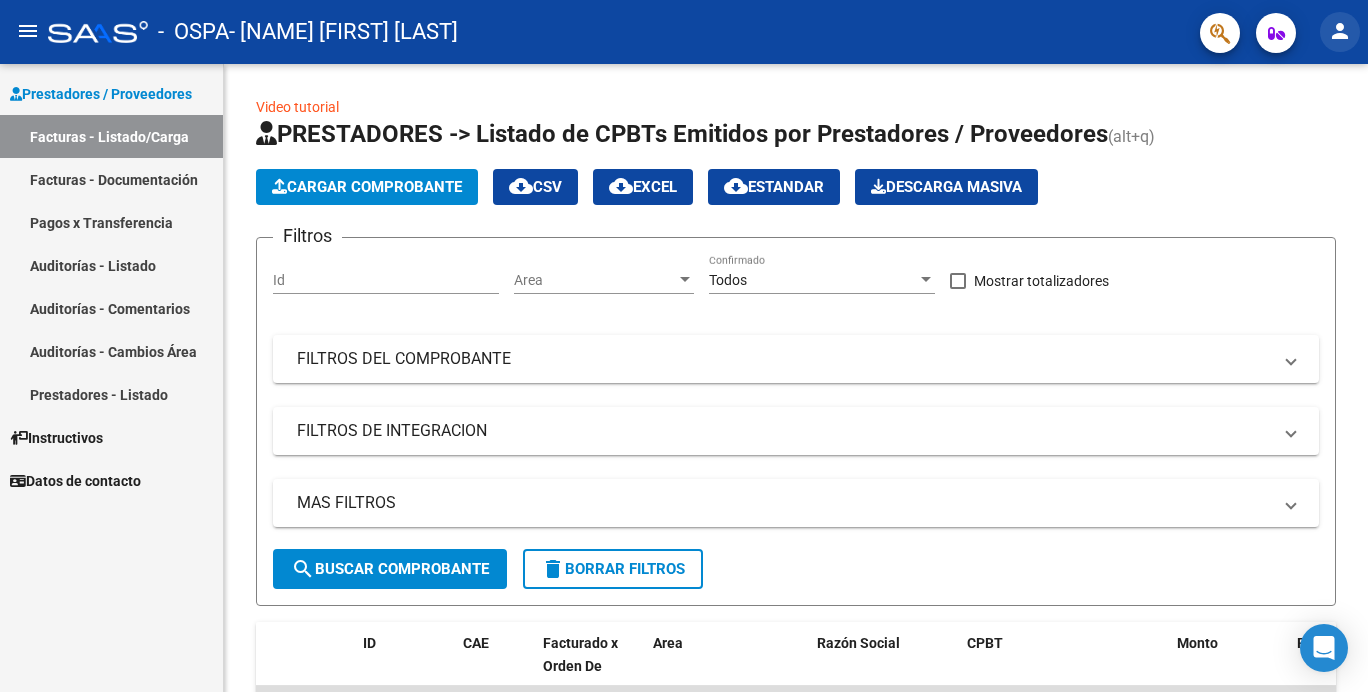 click on "person" 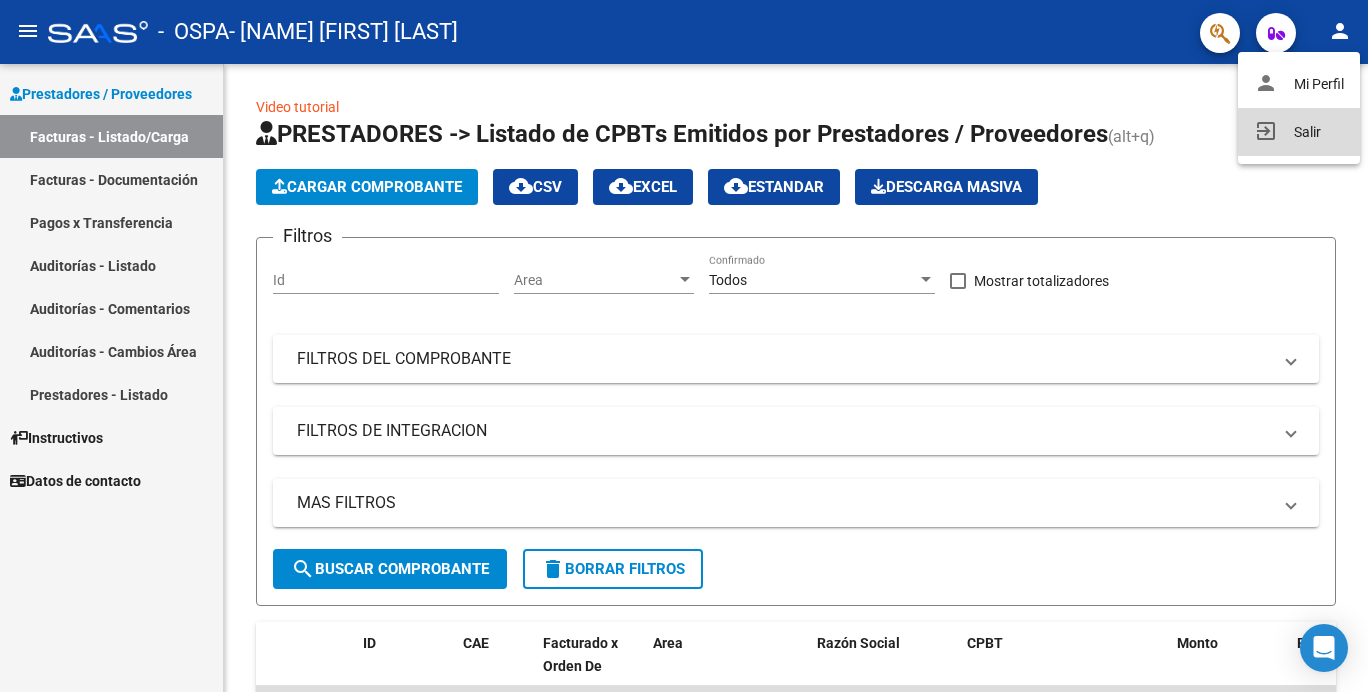click on "exit_to_app  Salir" at bounding box center [1299, 132] 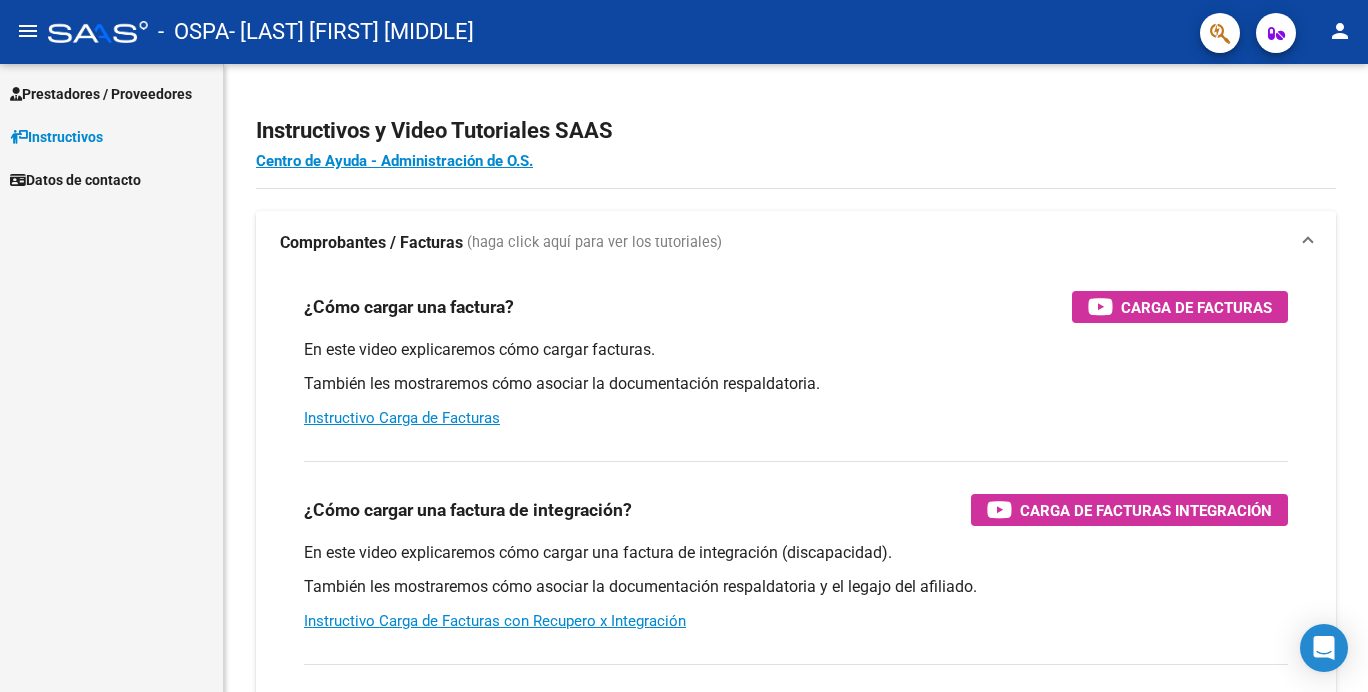 scroll, scrollTop: 0, scrollLeft: 0, axis: both 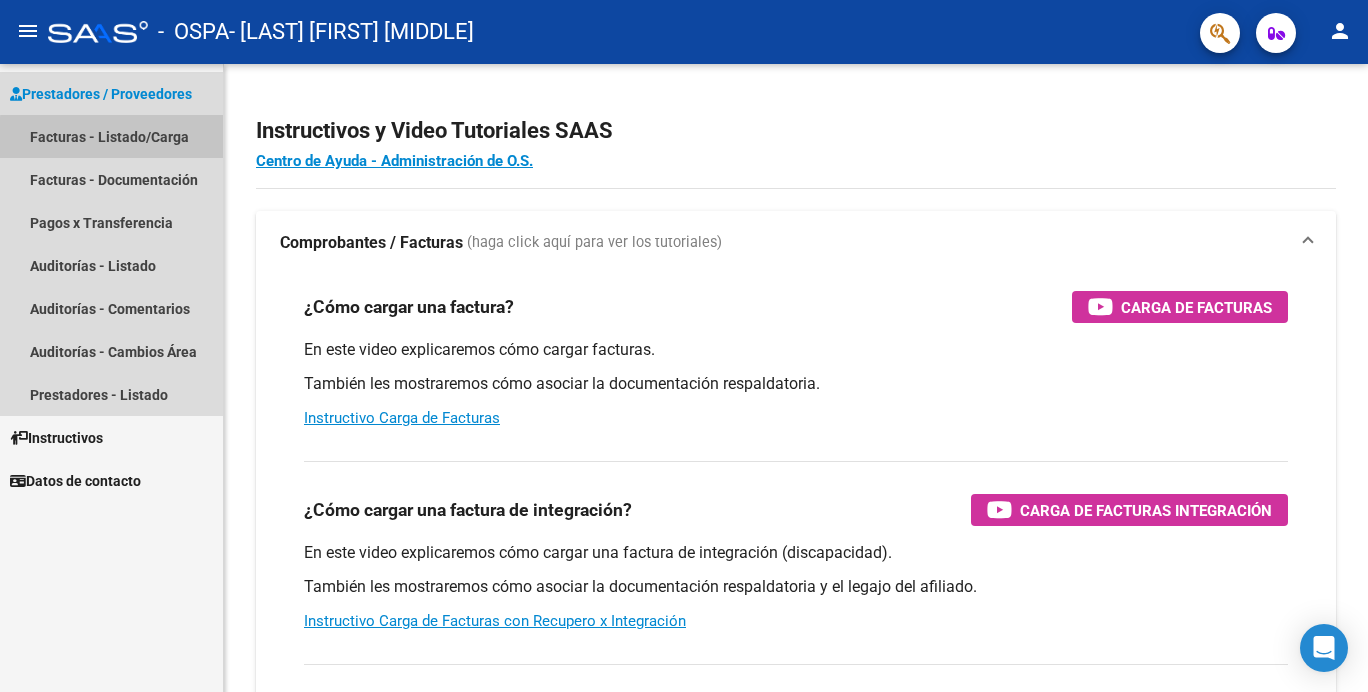 click on "Facturas - Listado/Carga" at bounding box center (111, 136) 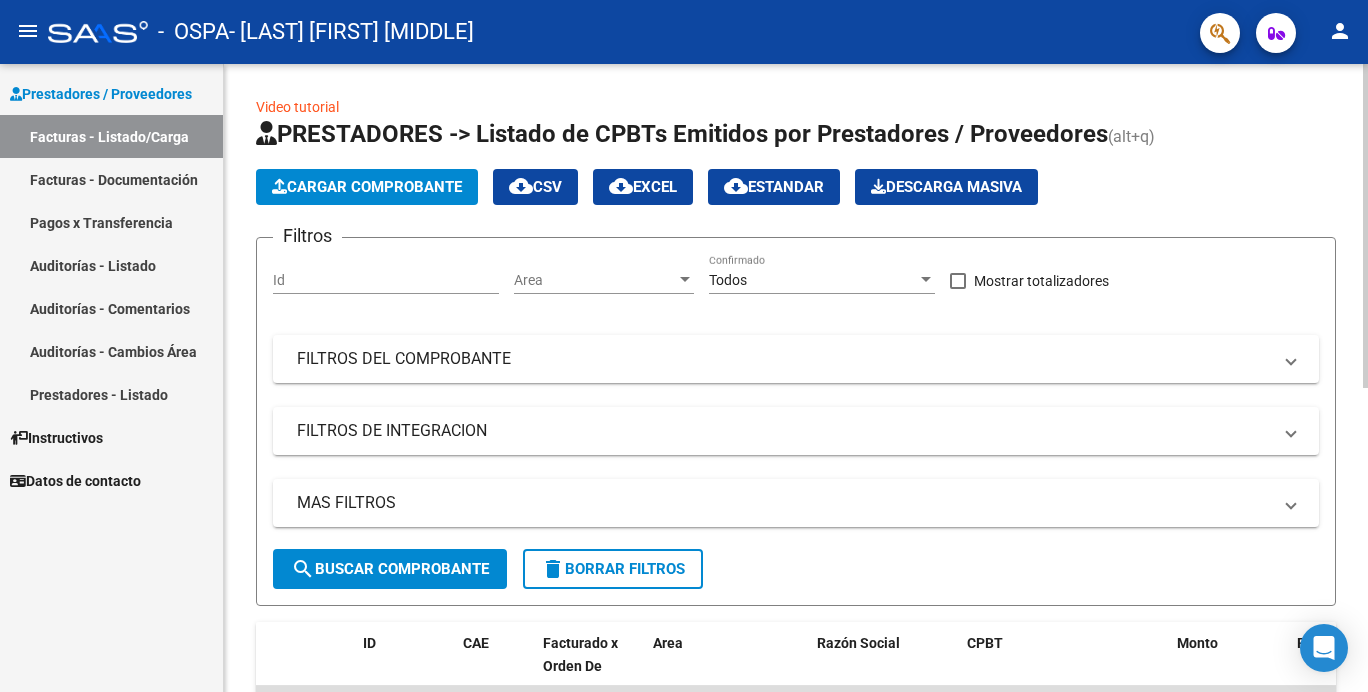scroll, scrollTop: 1, scrollLeft: 0, axis: vertical 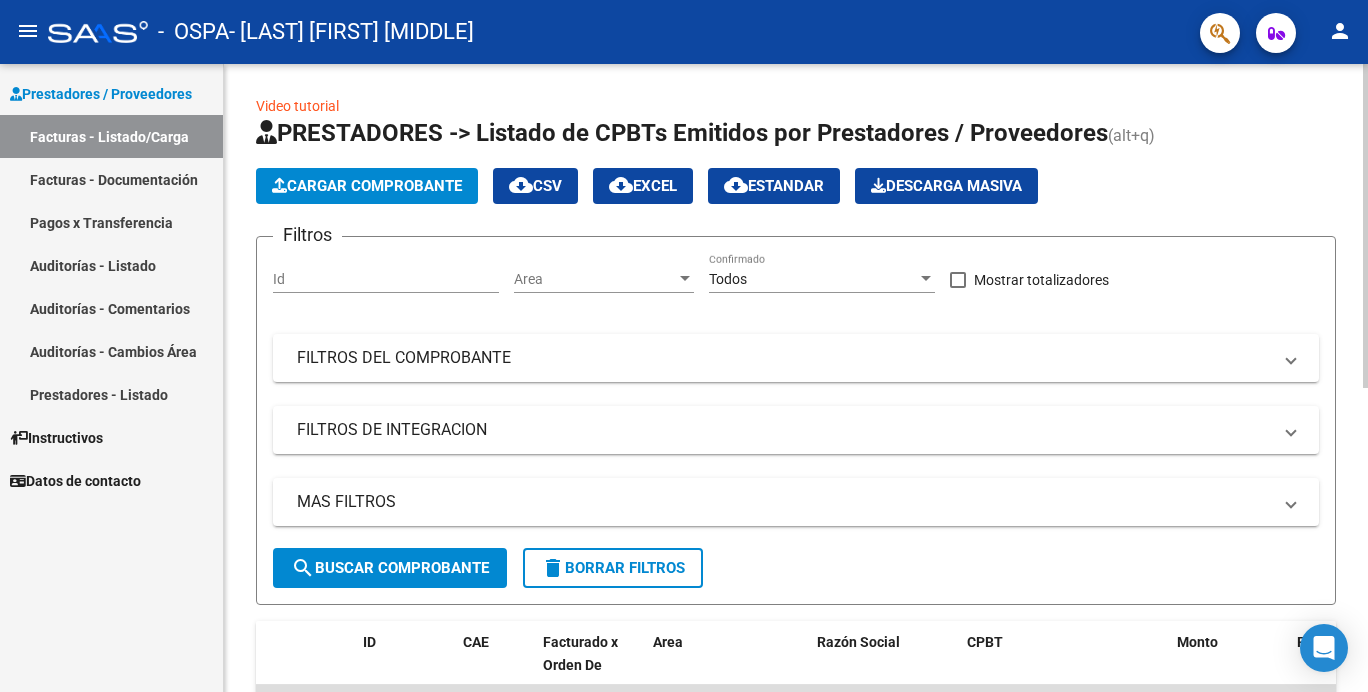 click on "Cargar Comprobante" 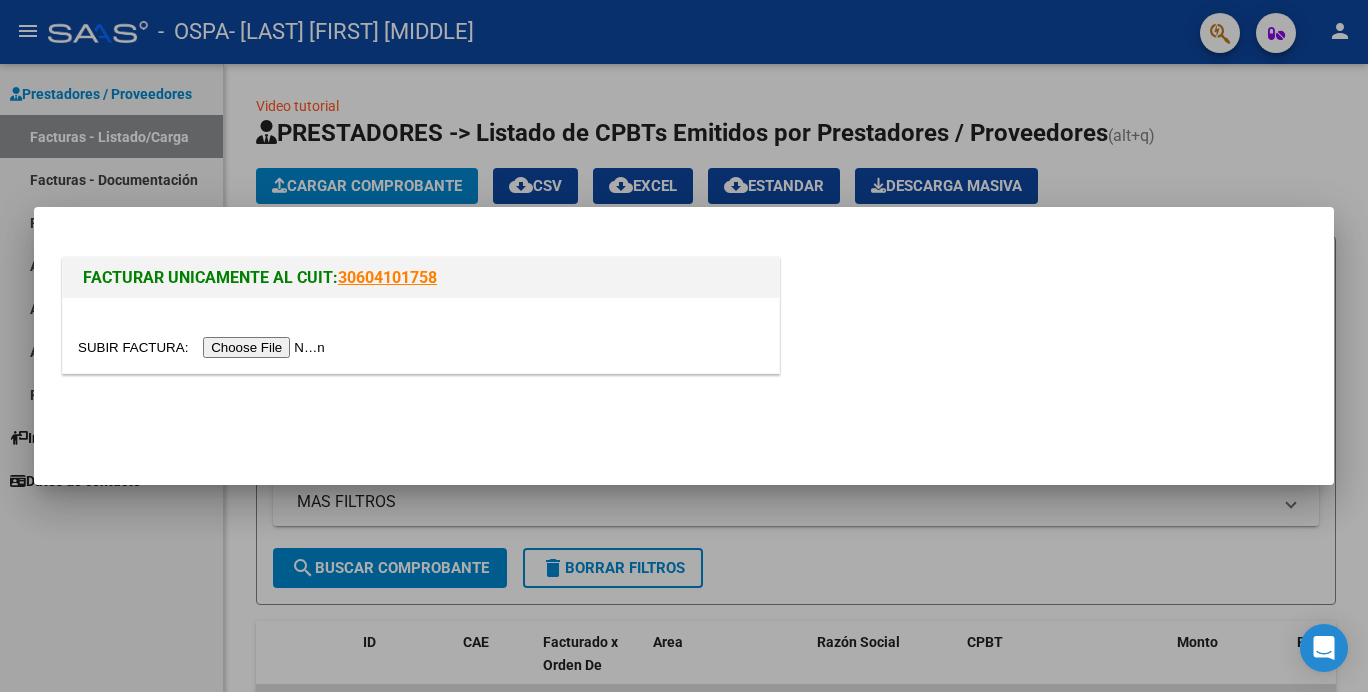 click at bounding box center [204, 347] 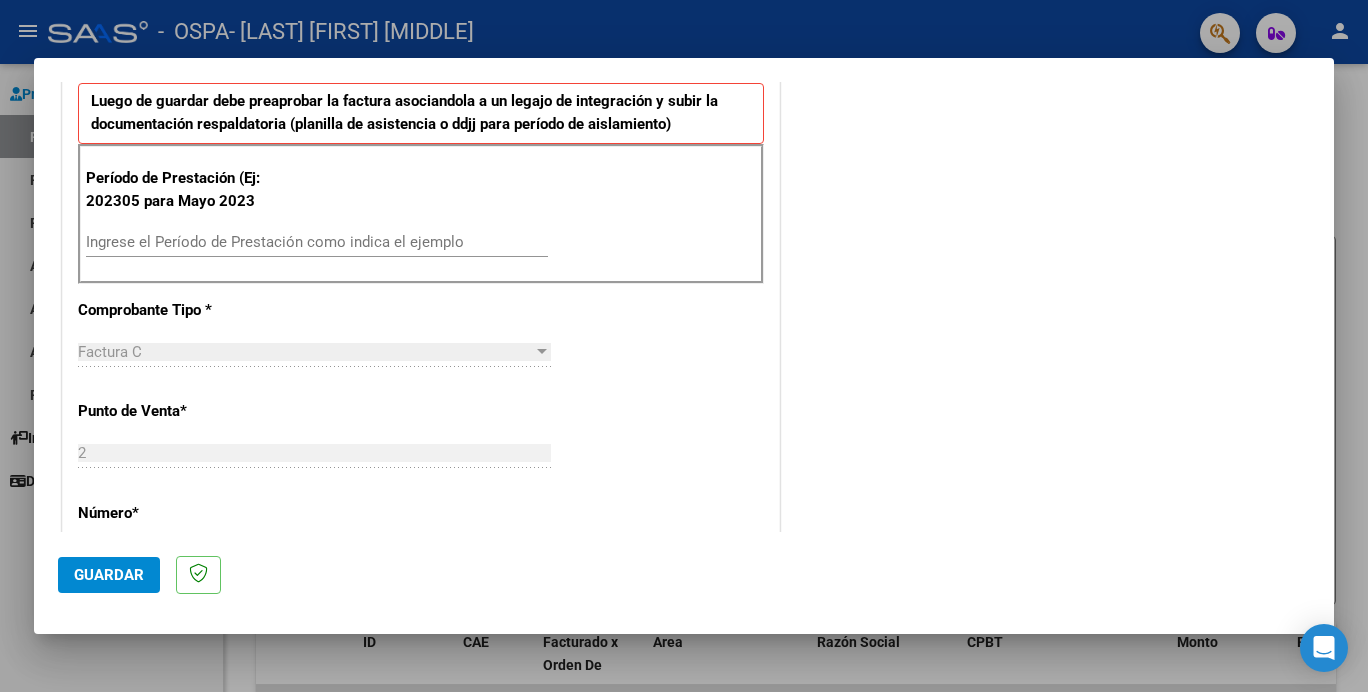scroll, scrollTop: 515, scrollLeft: 0, axis: vertical 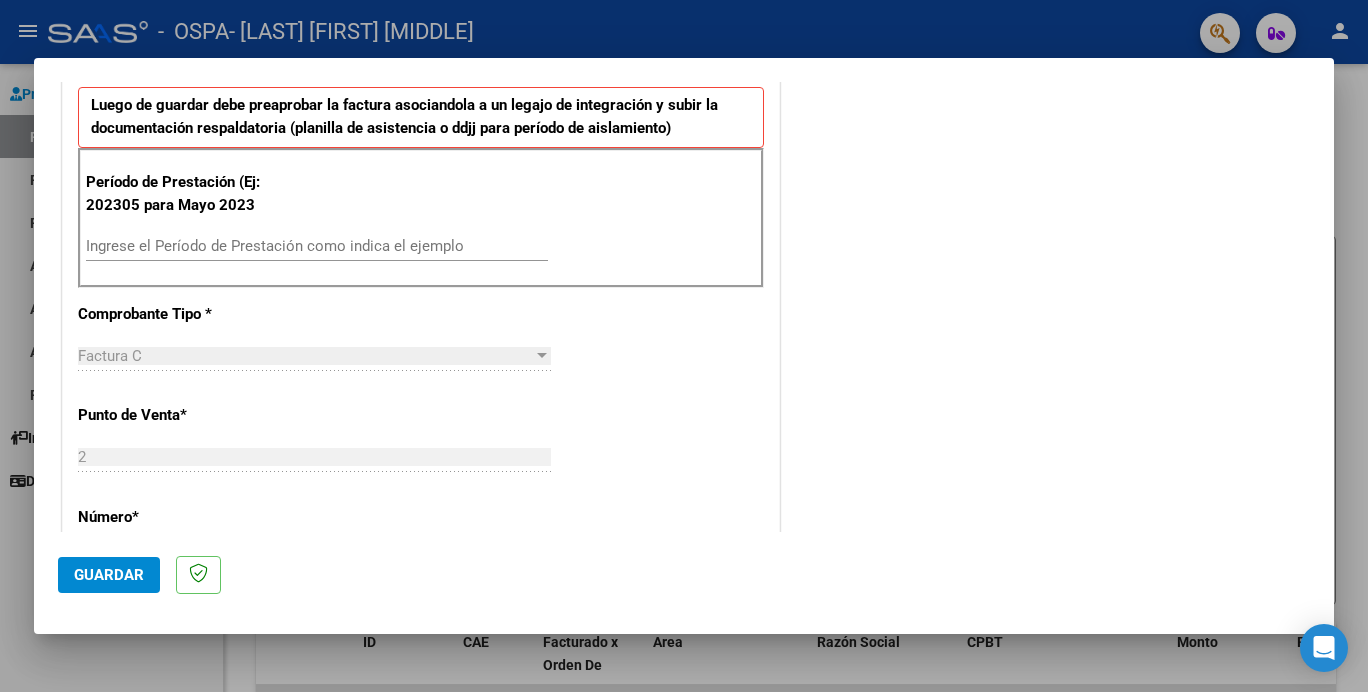 click on "Ingrese el Período de Prestación como indica el ejemplo" at bounding box center (317, 246) 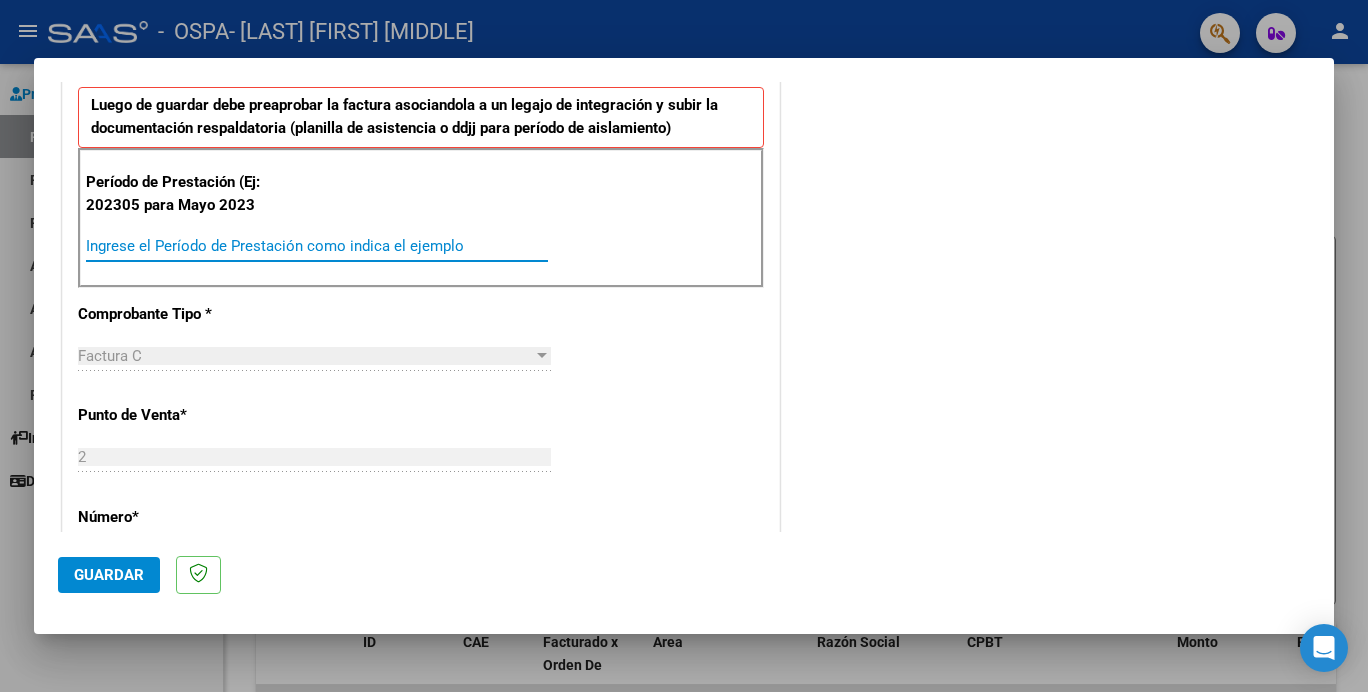 click on "Ingrese el Período de Prestación como indica el ejemplo" at bounding box center [317, 246] 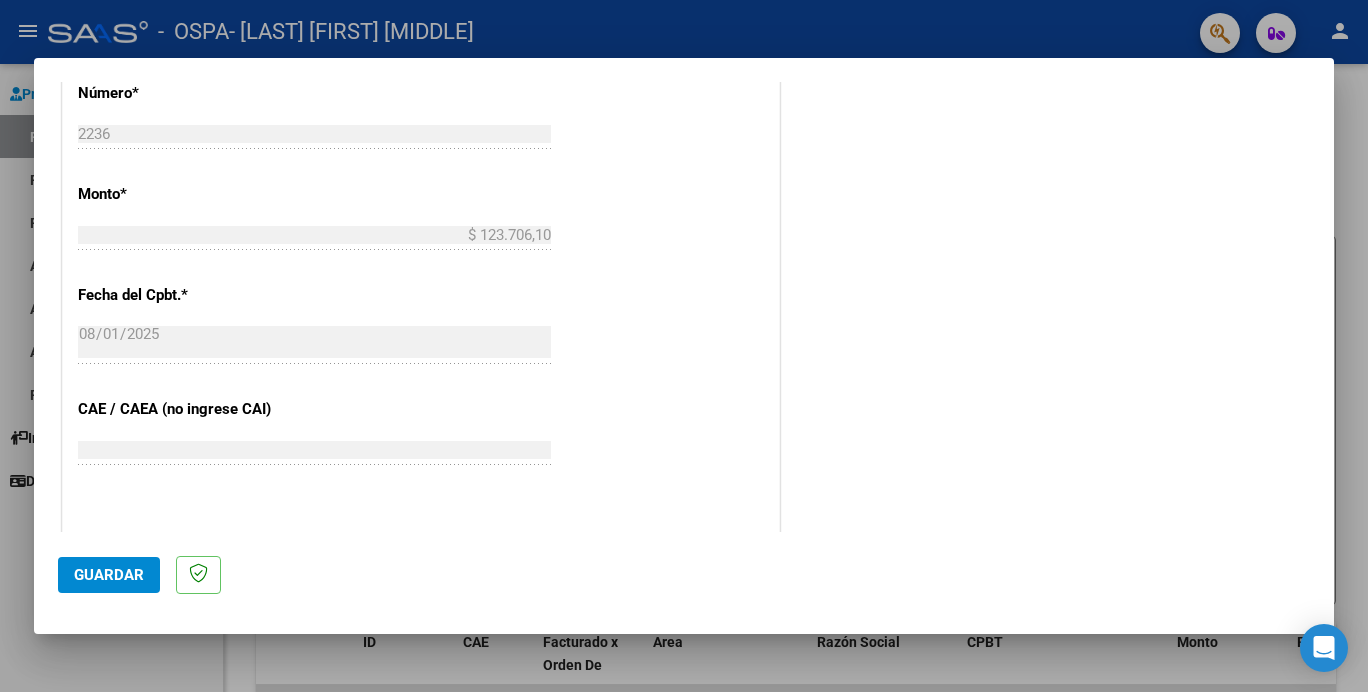 scroll, scrollTop: 1272, scrollLeft: 0, axis: vertical 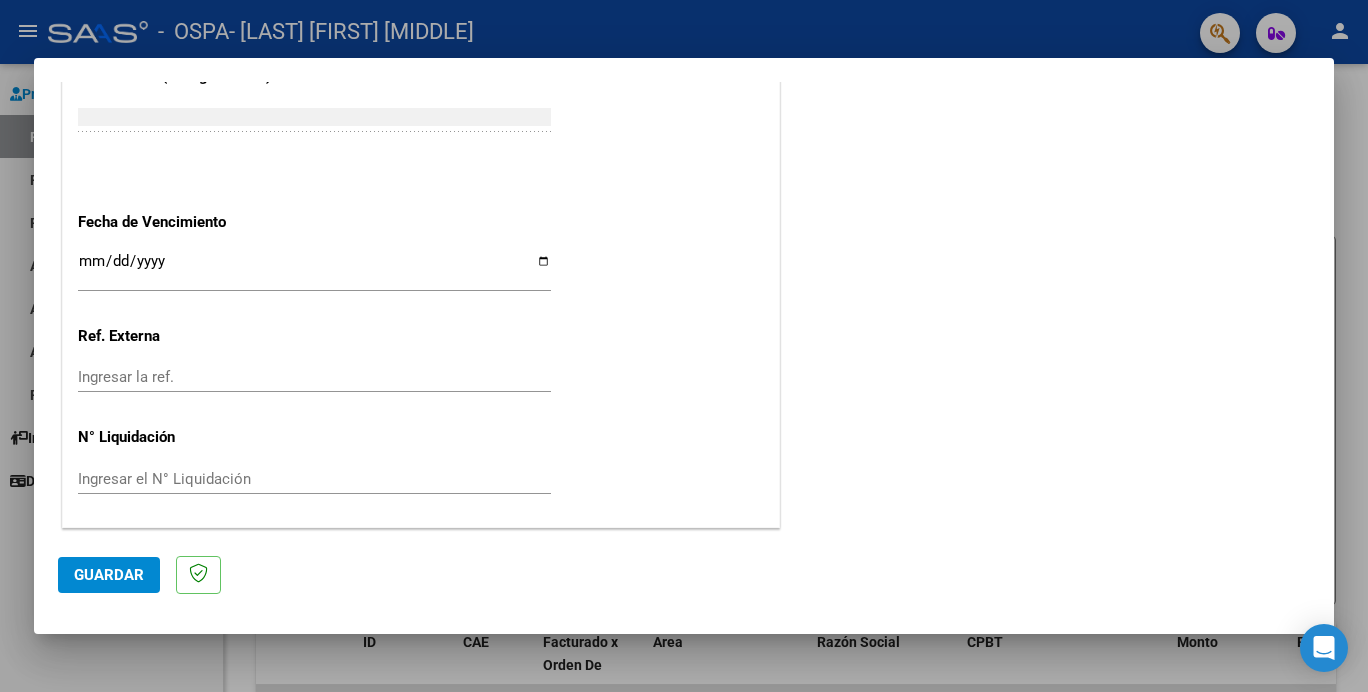 type on "202507" 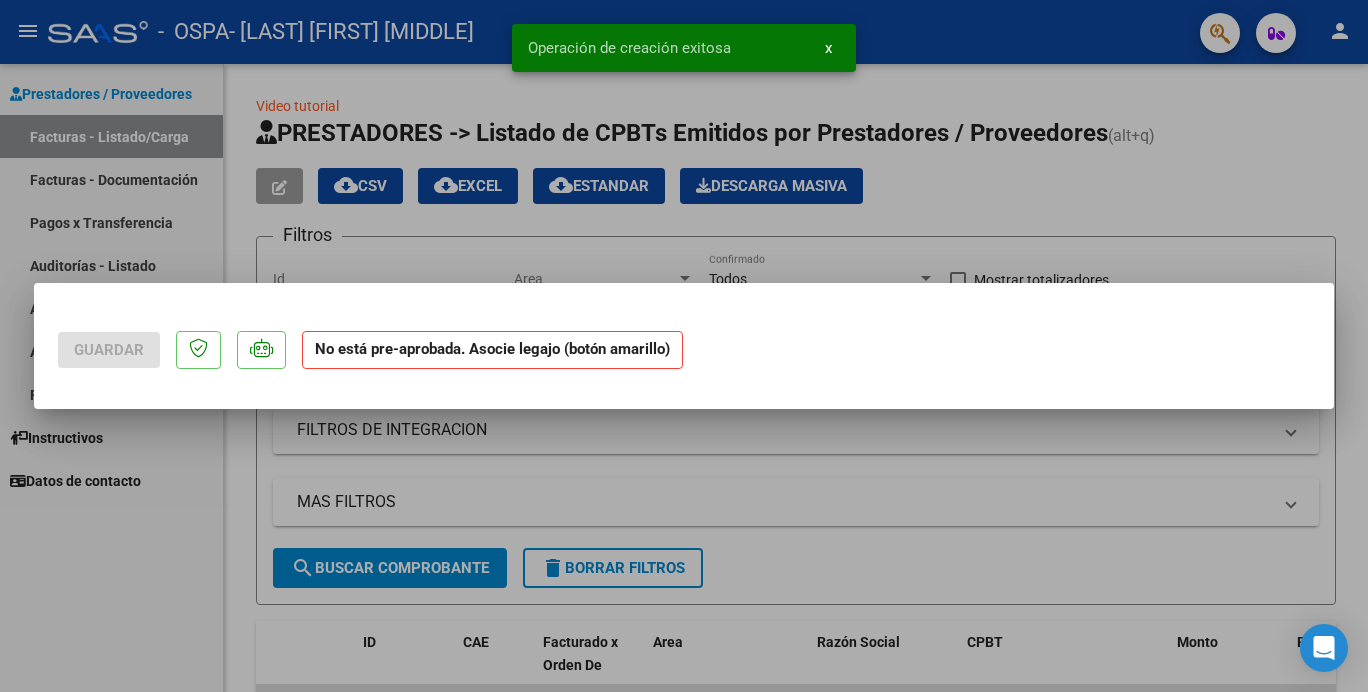 scroll, scrollTop: 0, scrollLeft: 0, axis: both 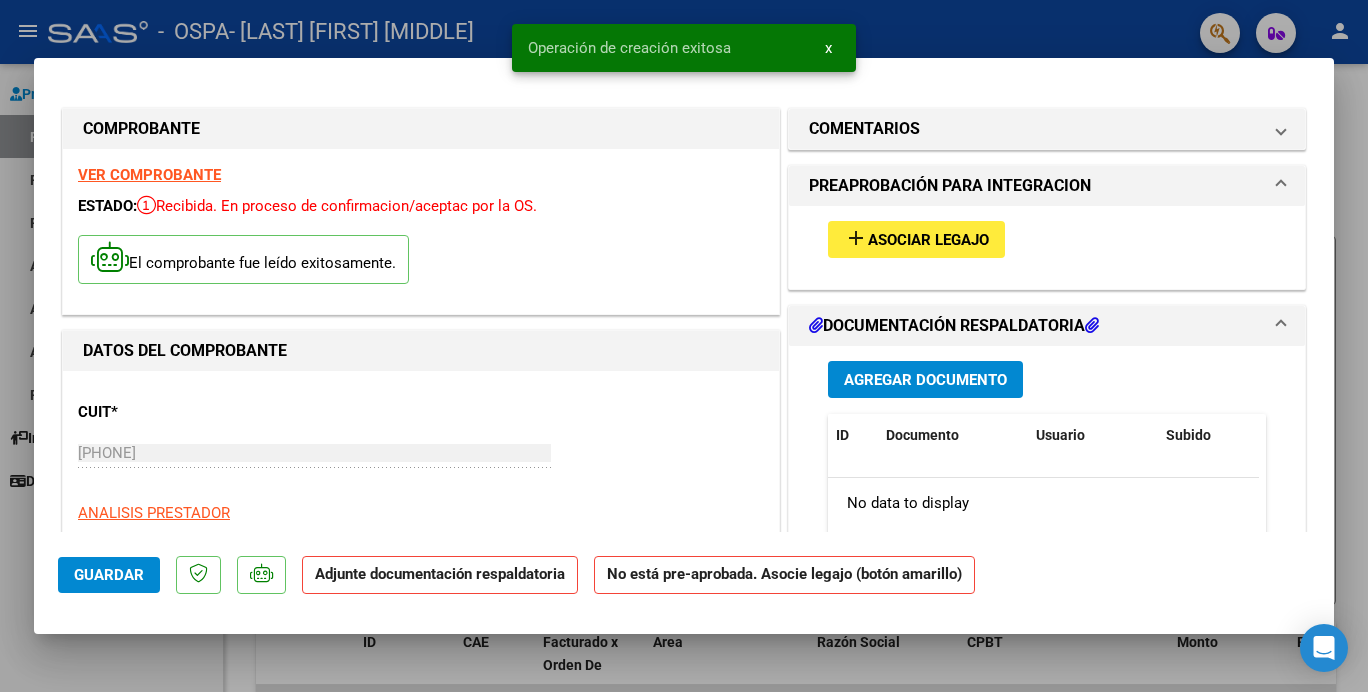 click on "add Asociar Legajo" at bounding box center (916, 239) 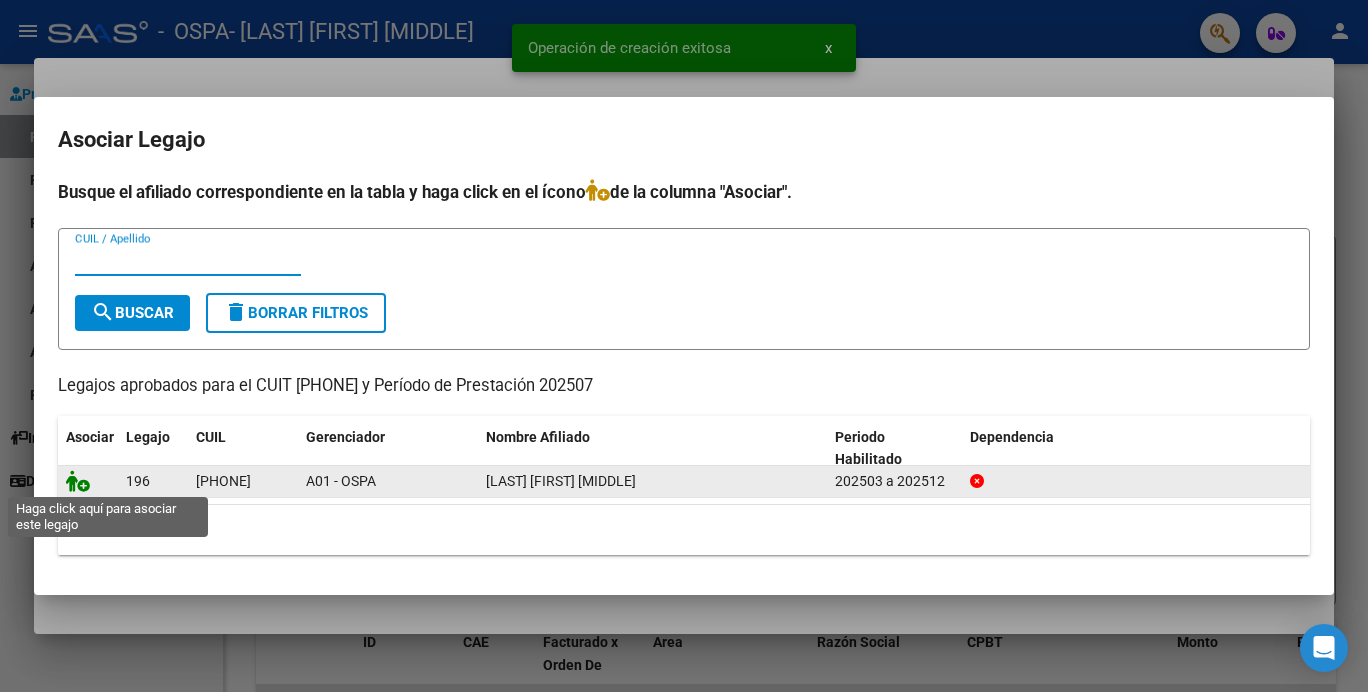 click 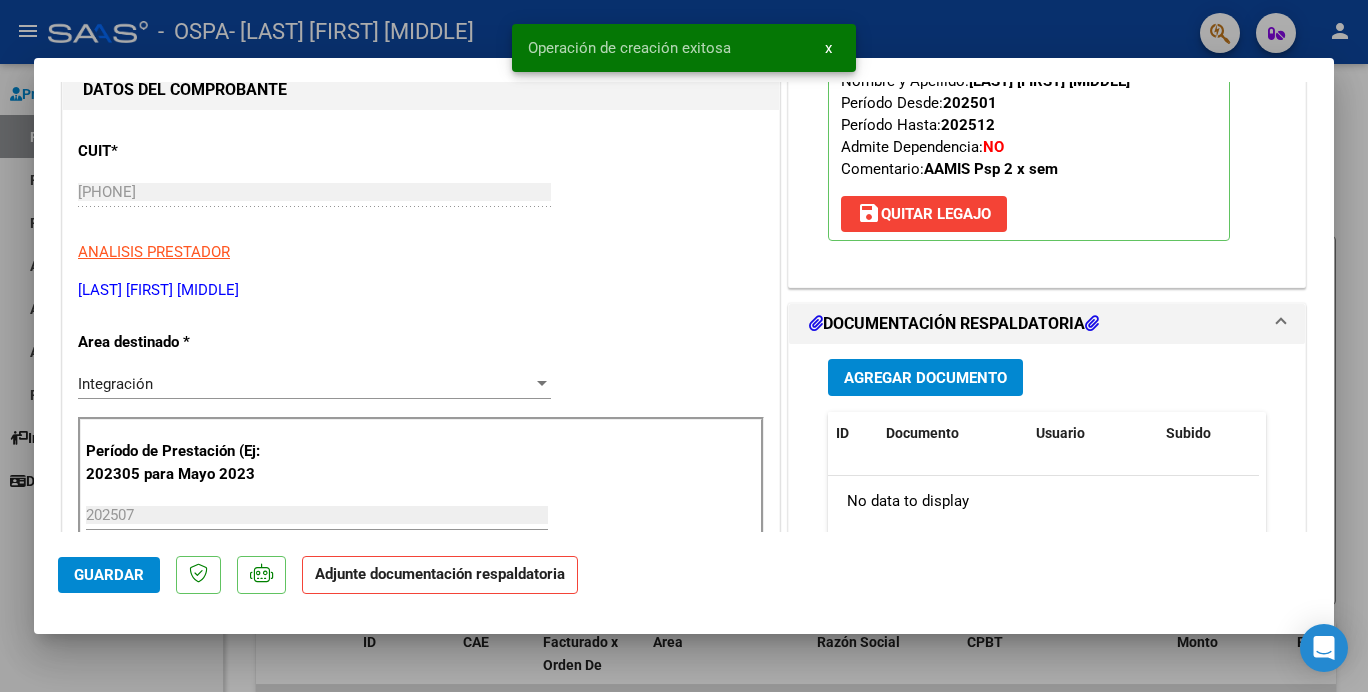 scroll, scrollTop: 275, scrollLeft: 0, axis: vertical 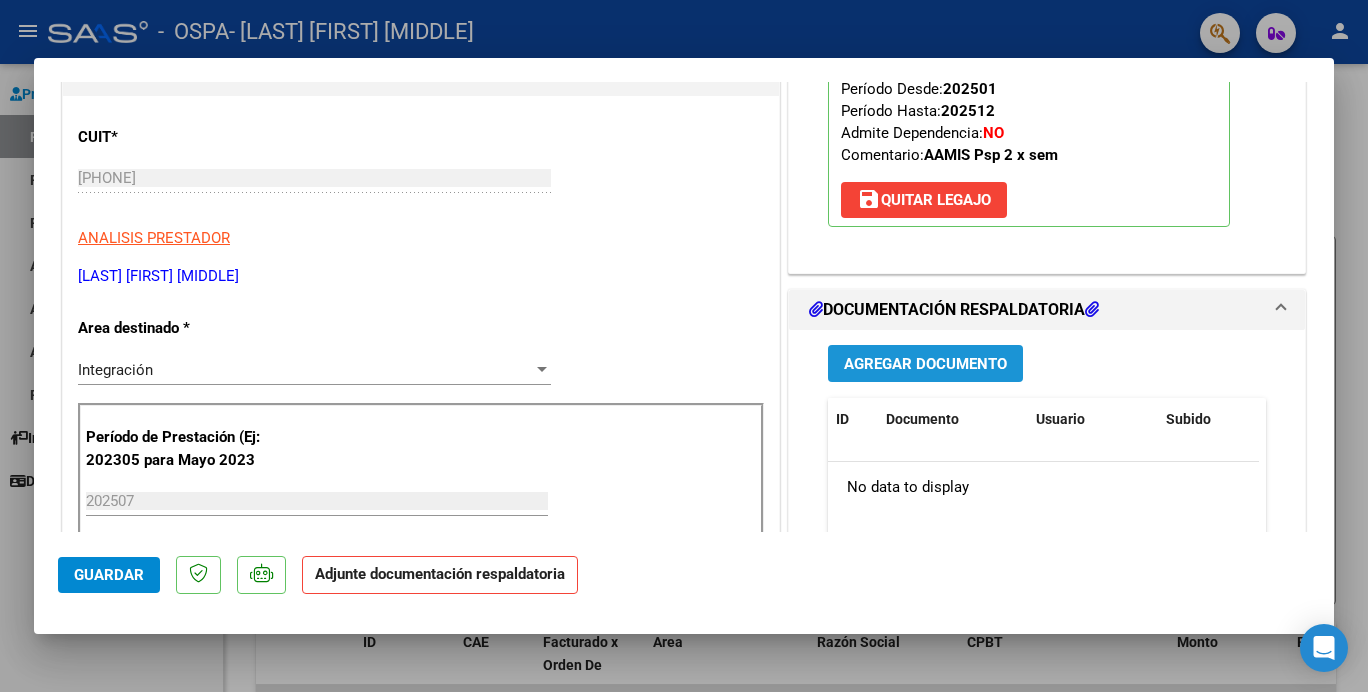 click on "Agregar Documento" at bounding box center [925, 364] 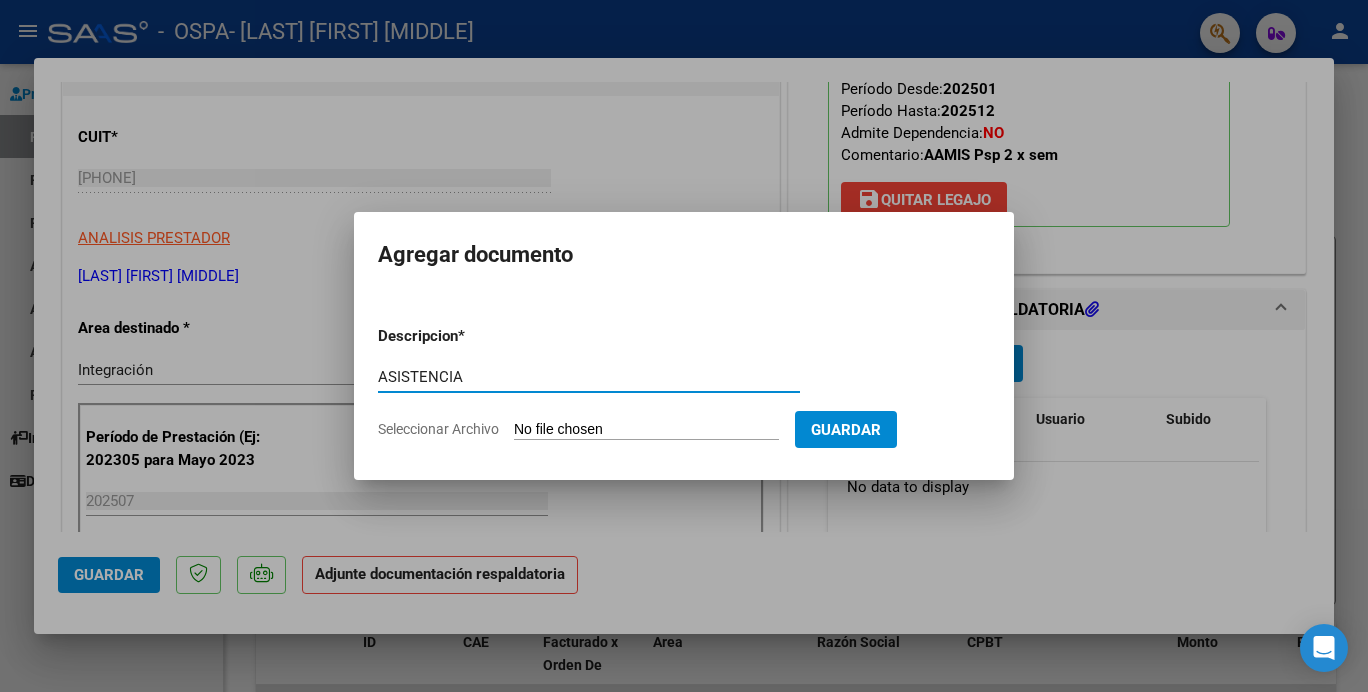 type on "ASISTENCIA" 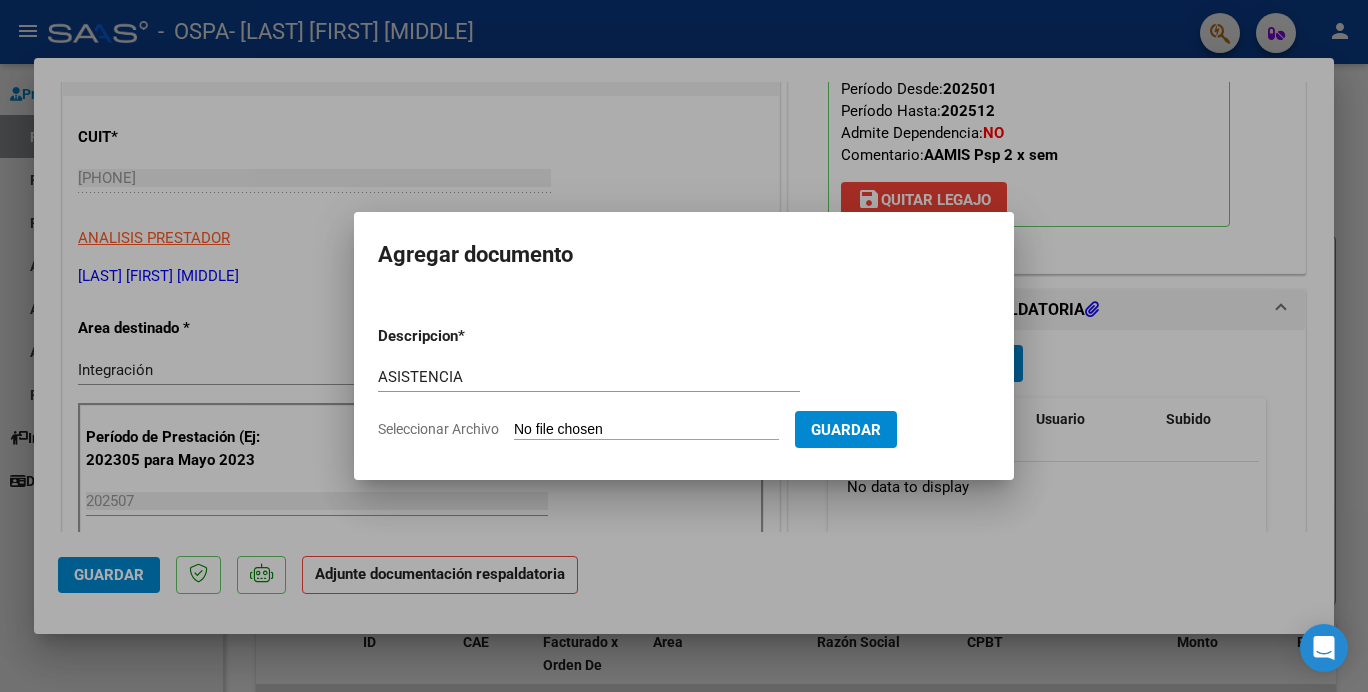 type on "C:\fakepath\ASIST JULIO 25 [LAST] [FIRST].pdf" 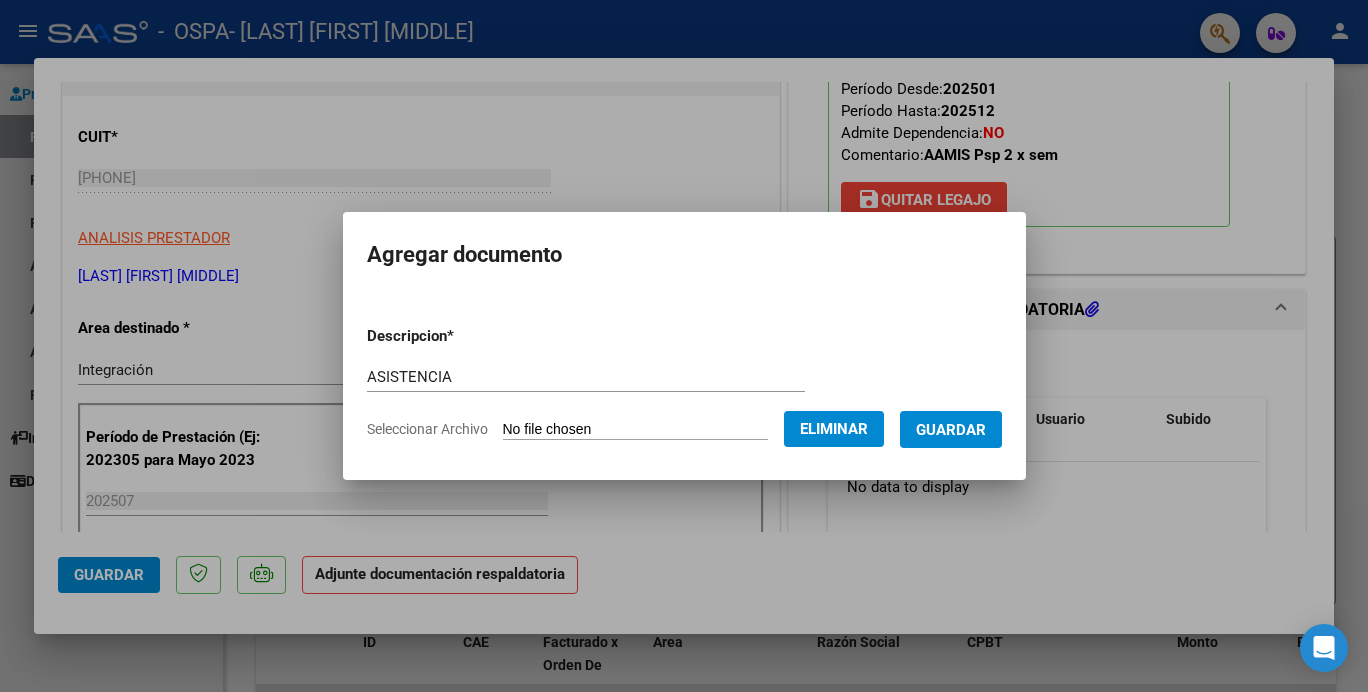click on "Guardar" at bounding box center (951, 430) 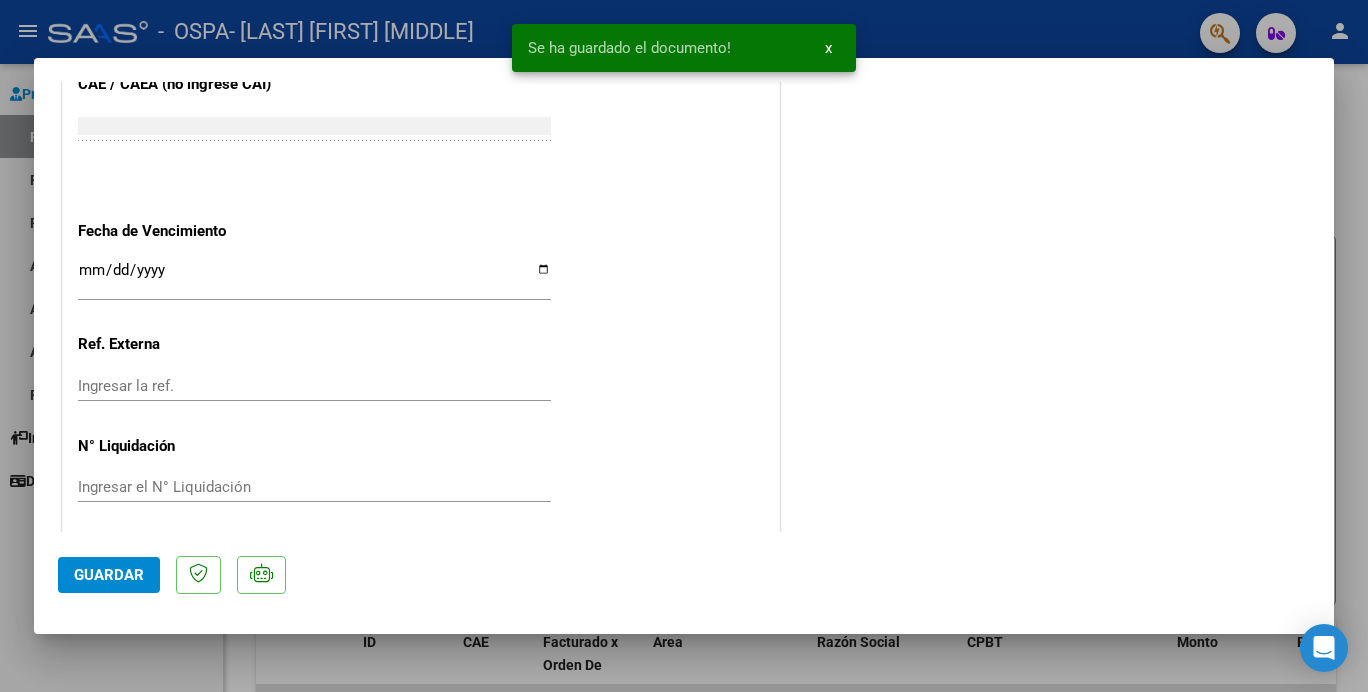 scroll, scrollTop: 1340, scrollLeft: 0, axis: vertical 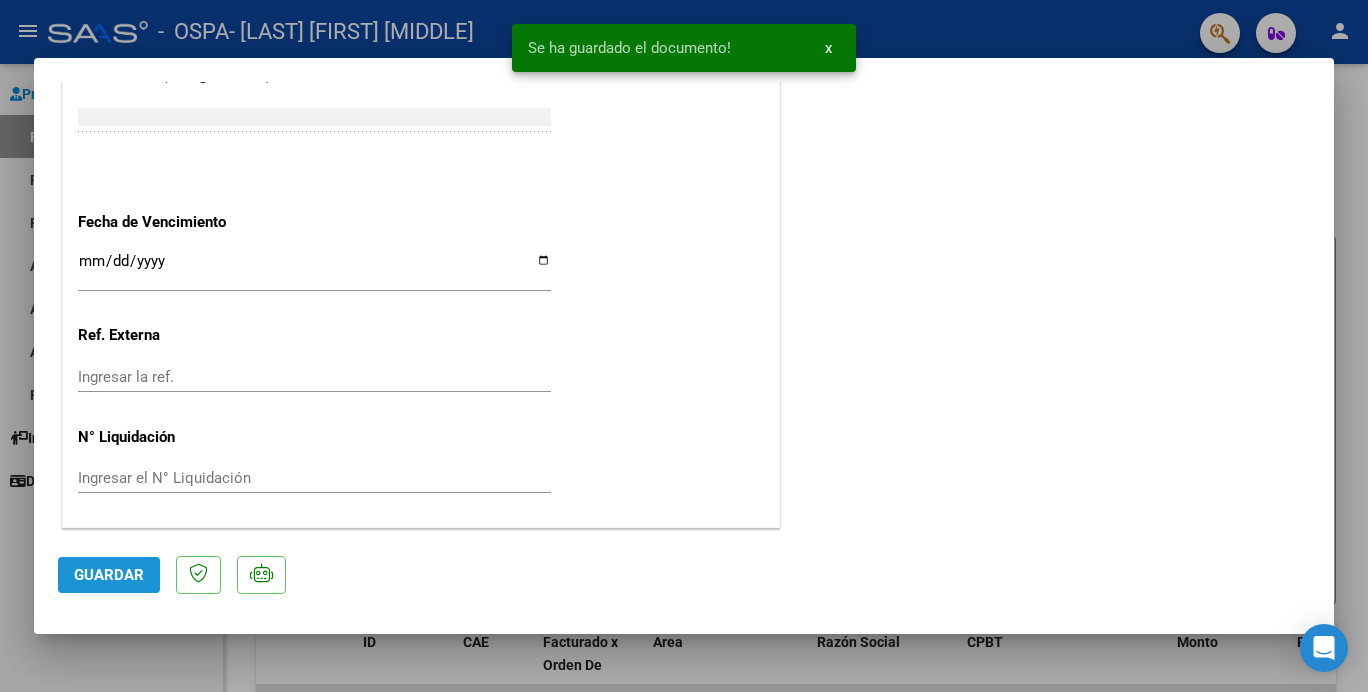 click on "Guardar" 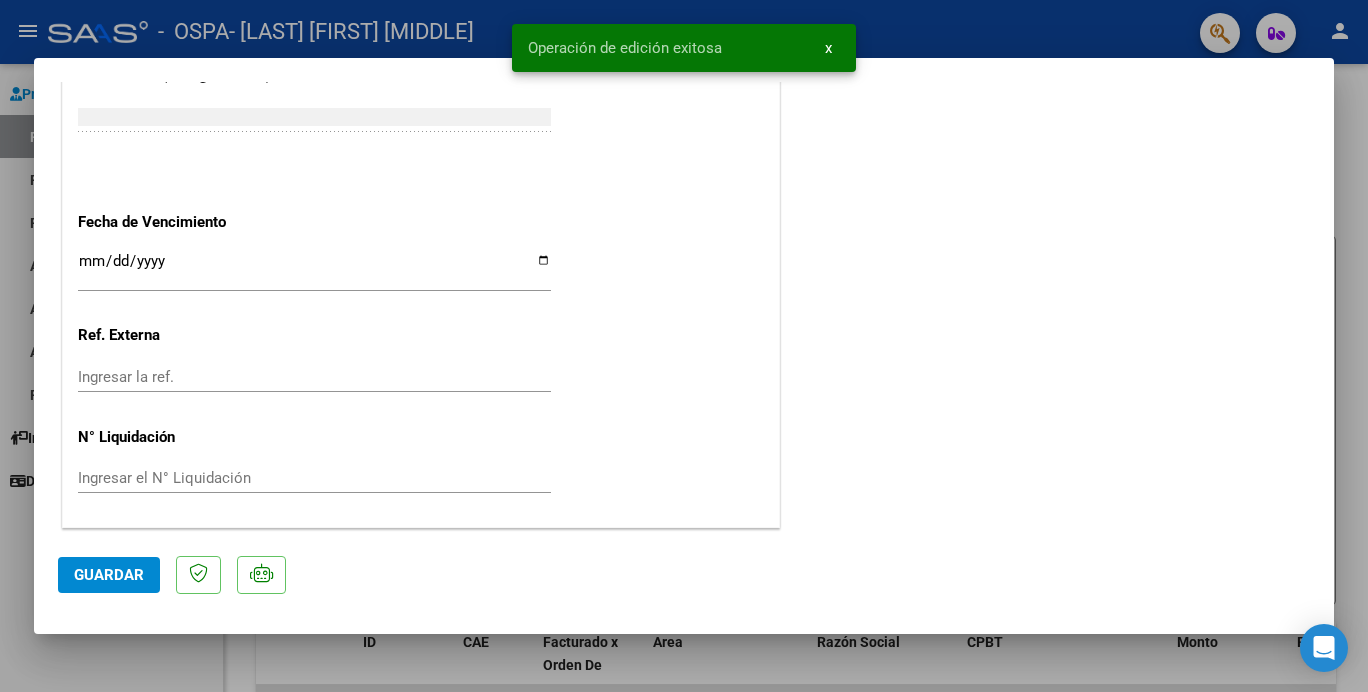 click at bounding box center [684, 346] 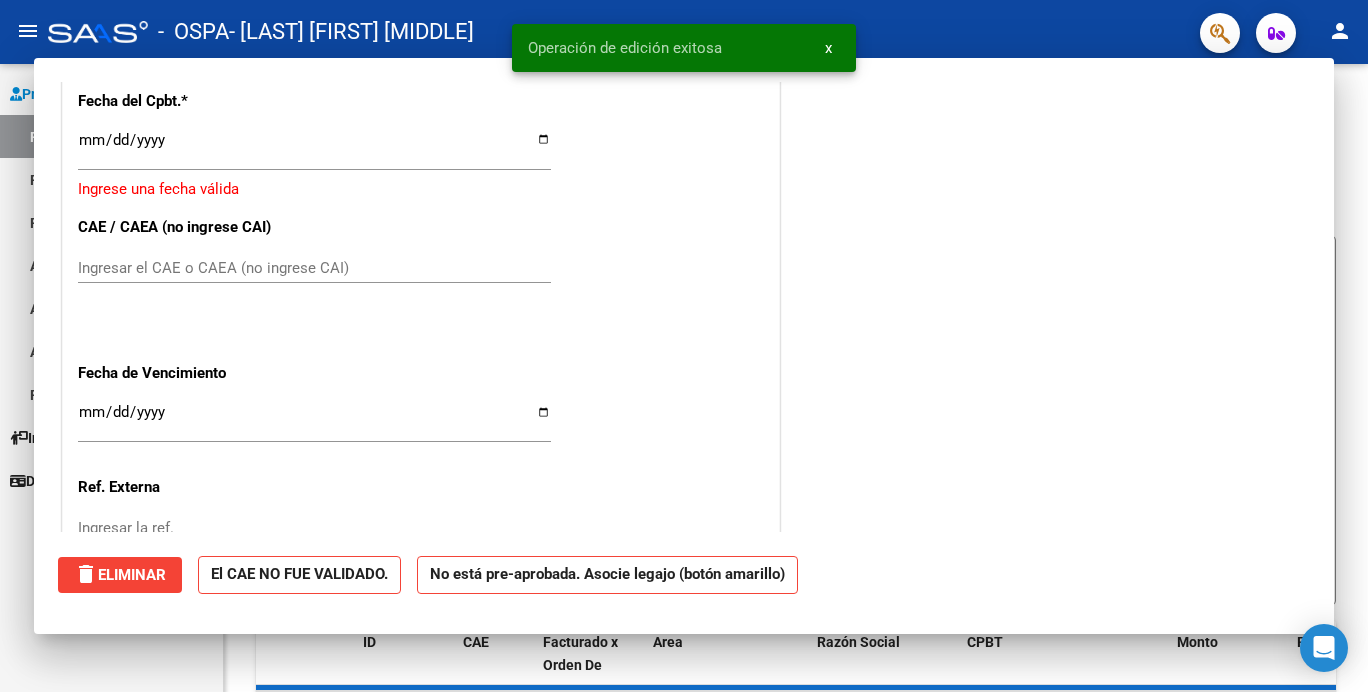 scroll, scrollTop: 0, scrollLeft: 0, axis: both 